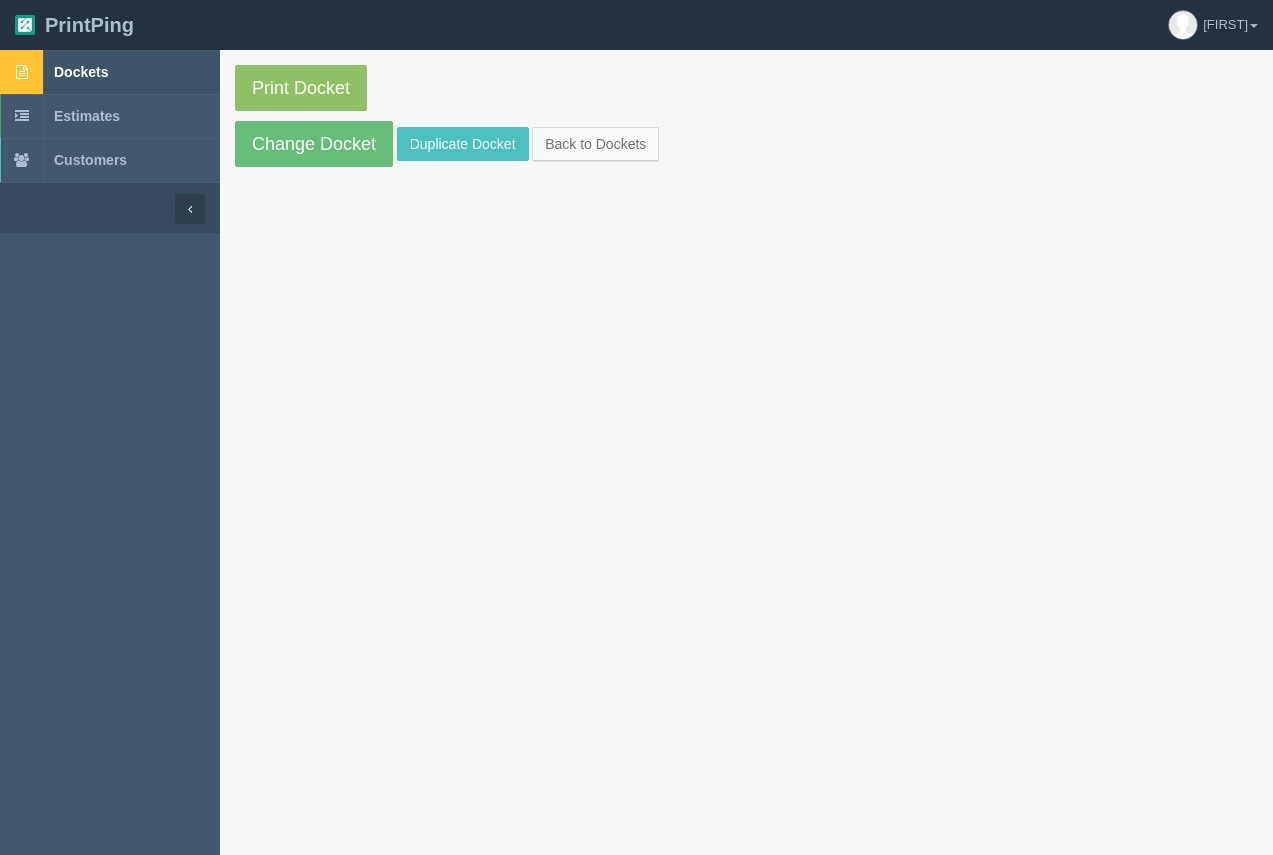 scroll, scrollTop: 0, scrollLeft: 0, axis: both 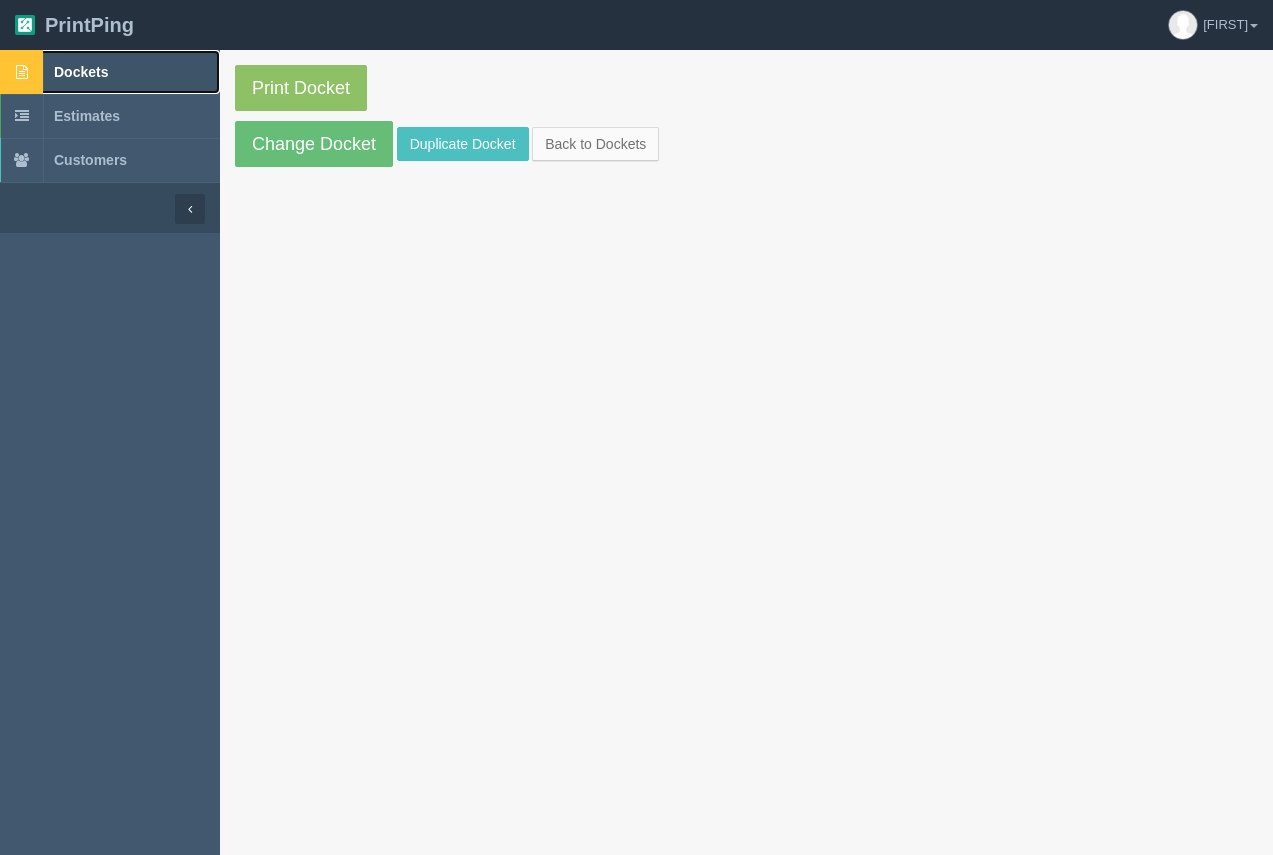 click on "Dockets" at bounding box center [110, 72] 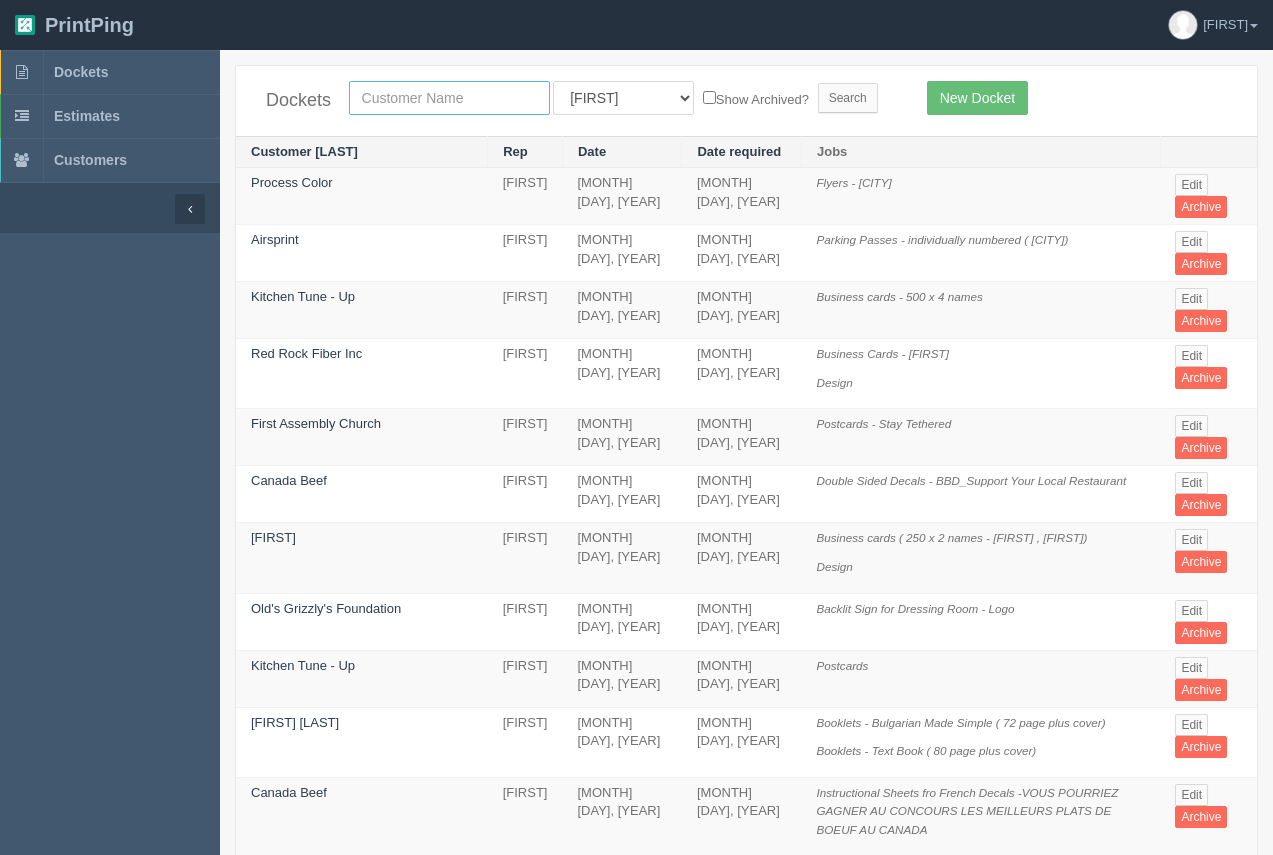 click at bounding box center [449, 98] 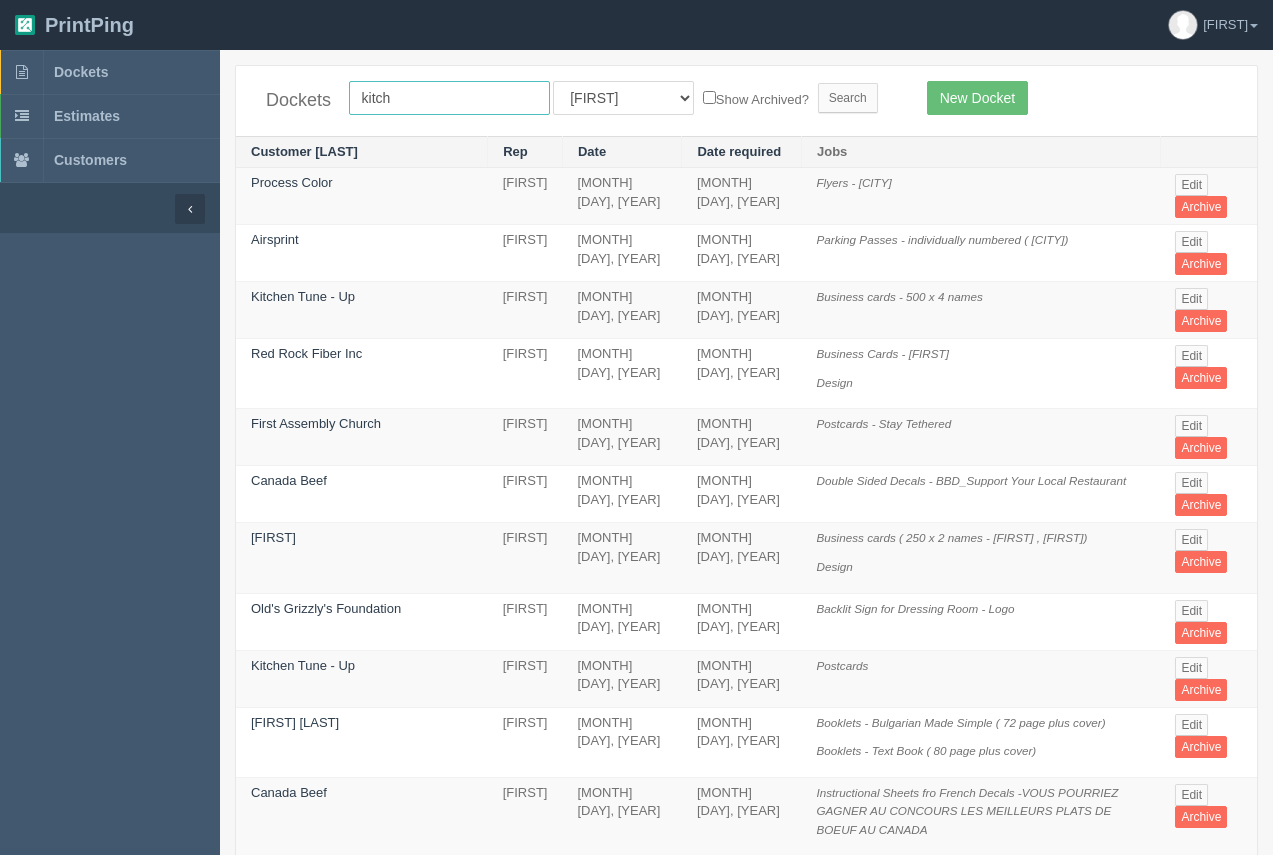 type on "kitchen tune up" 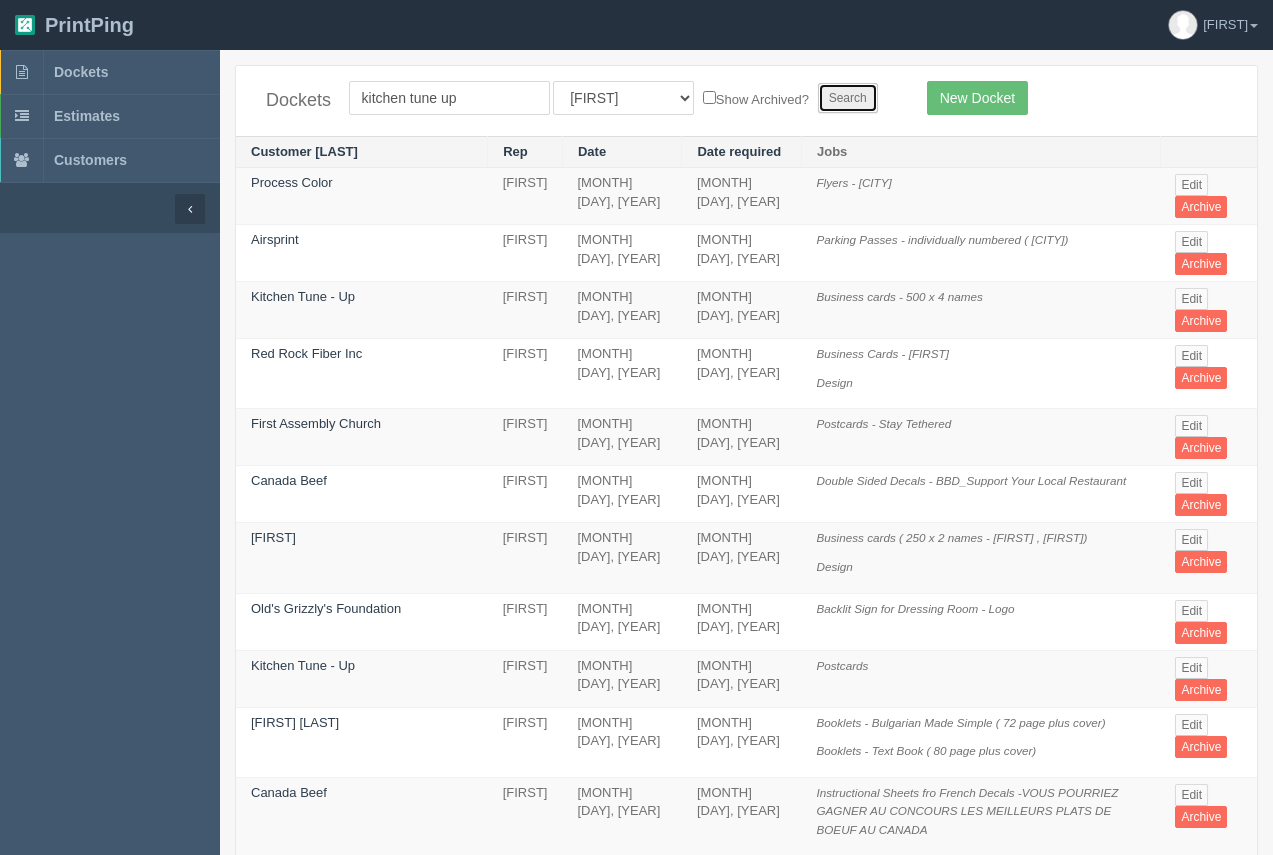 click on "Search" at bounding box center (848, 98) 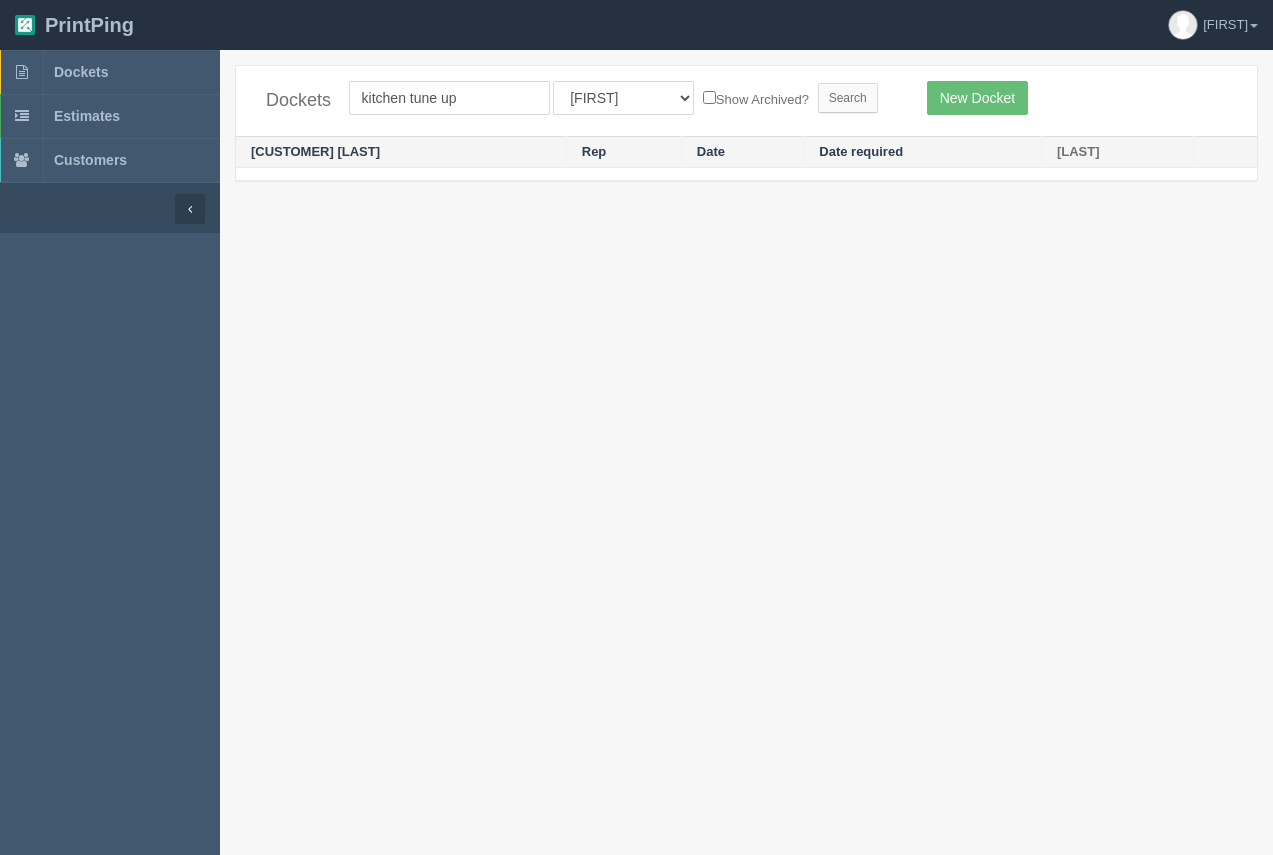 scroll, scrollTop: 0, scrollLeft: 0, axis: both 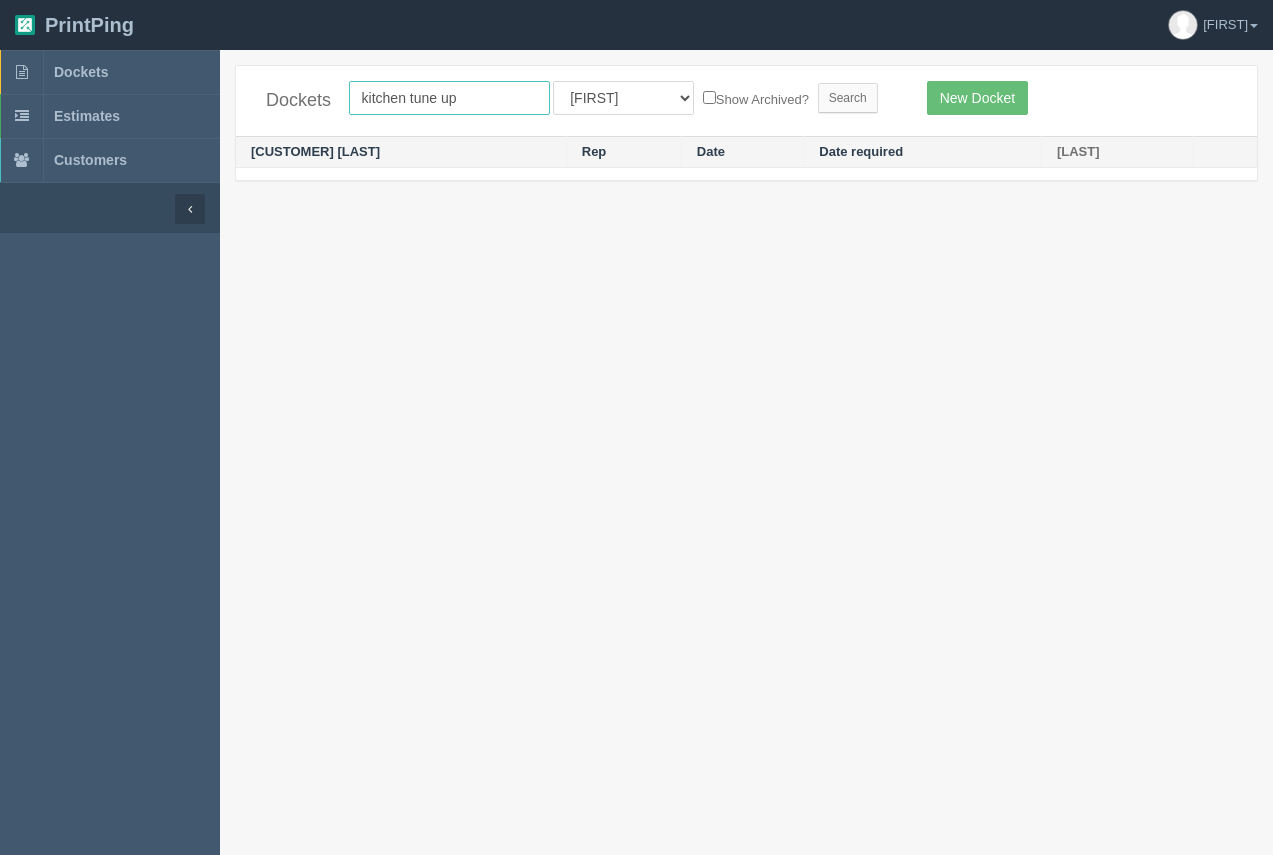 drag, startPoint x: 470, startPoint y: 99, endPoint x: 409, endPoint y: 92, distance: 61.400326 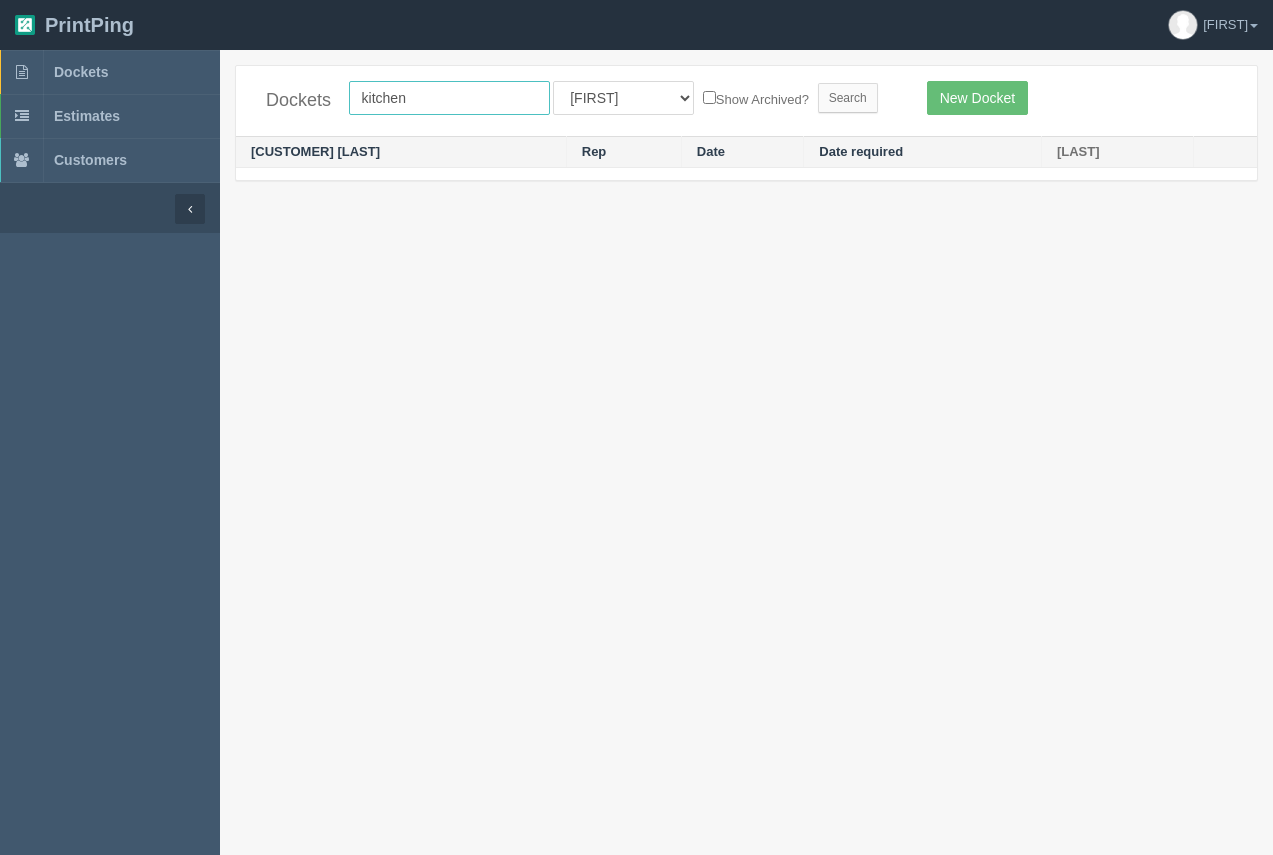 type on "kitchen" 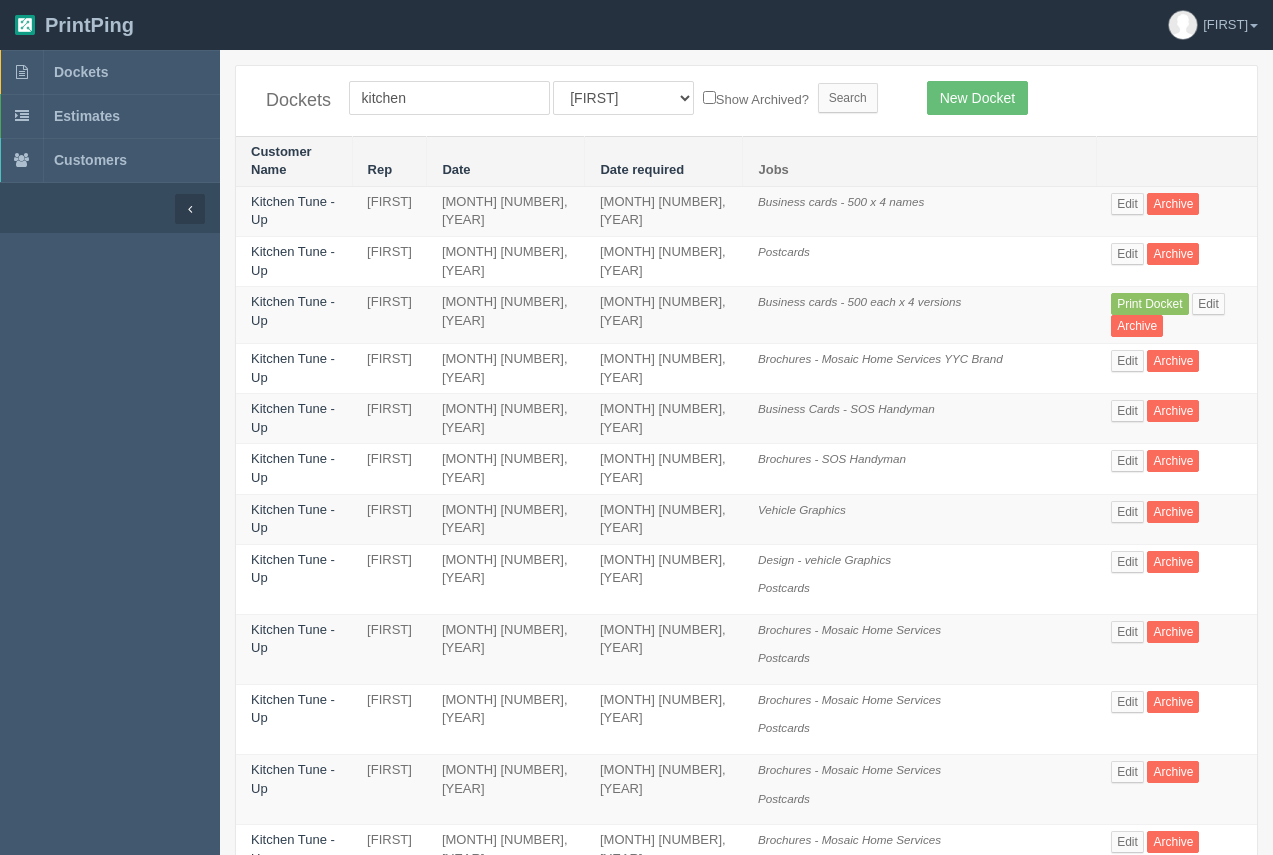 scroll, scrollTop: 0, scrollLeft: 0, axis: both 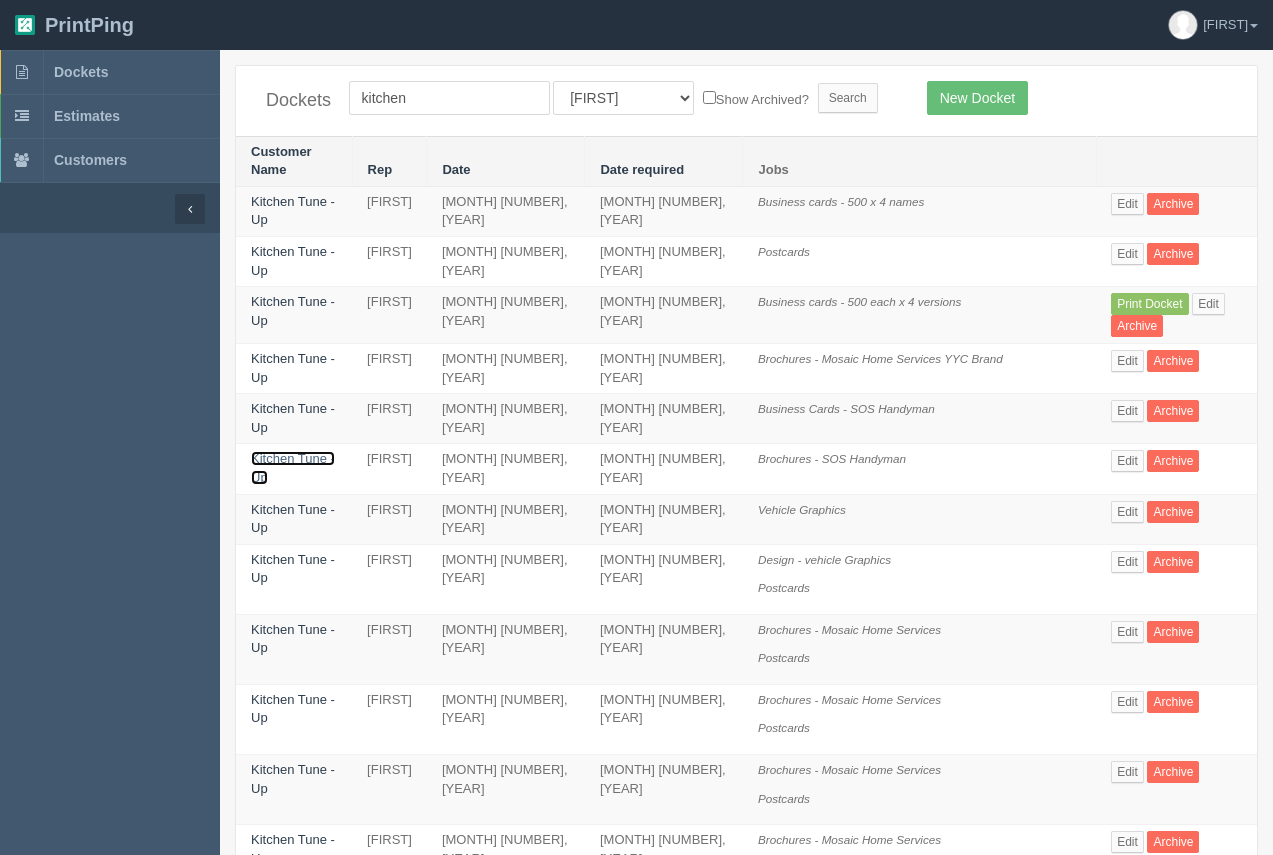 click on "Kitchen Tune - Up" at bounding box center (293, 468) 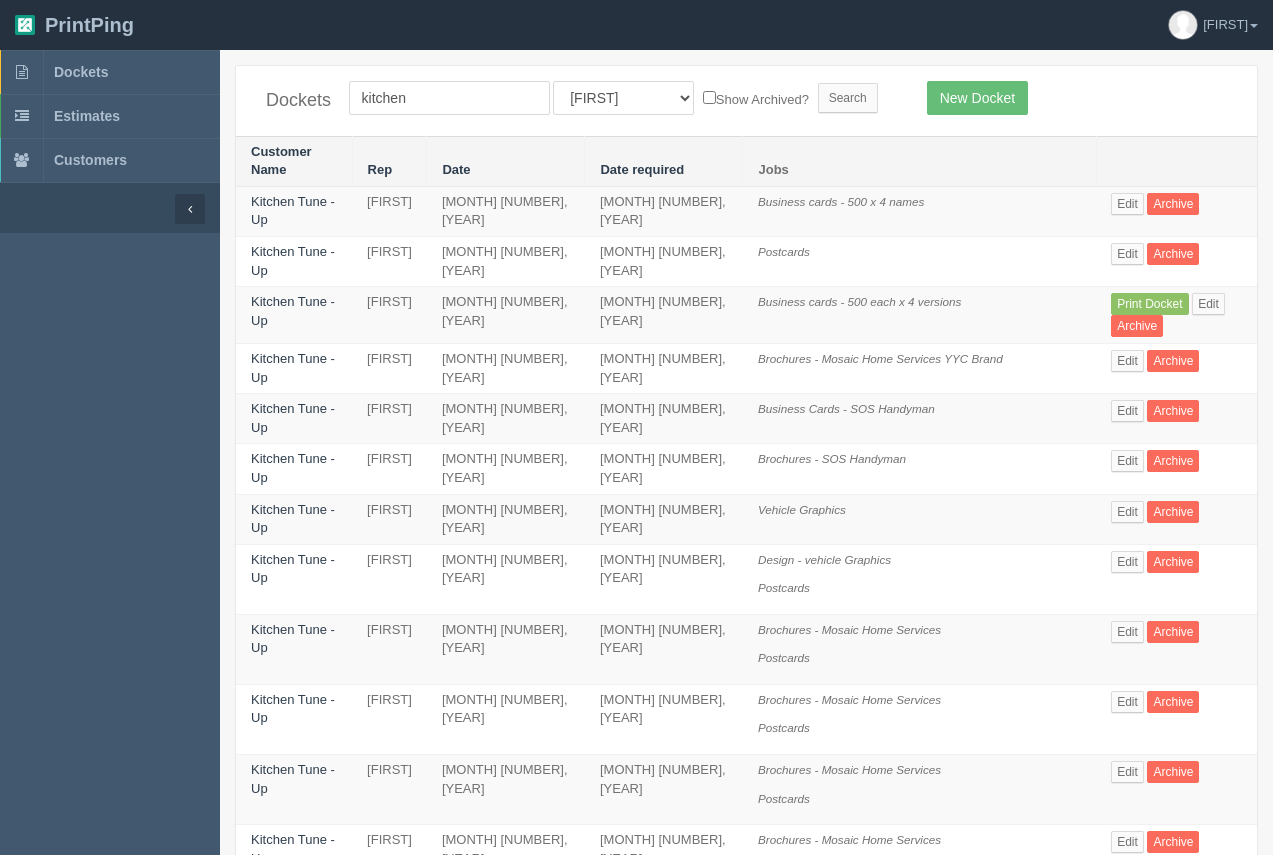 drag, startPoint x: 287, startPoint y: 460, endPoint x: 294, endPoint y: 374, distance: 86.28442 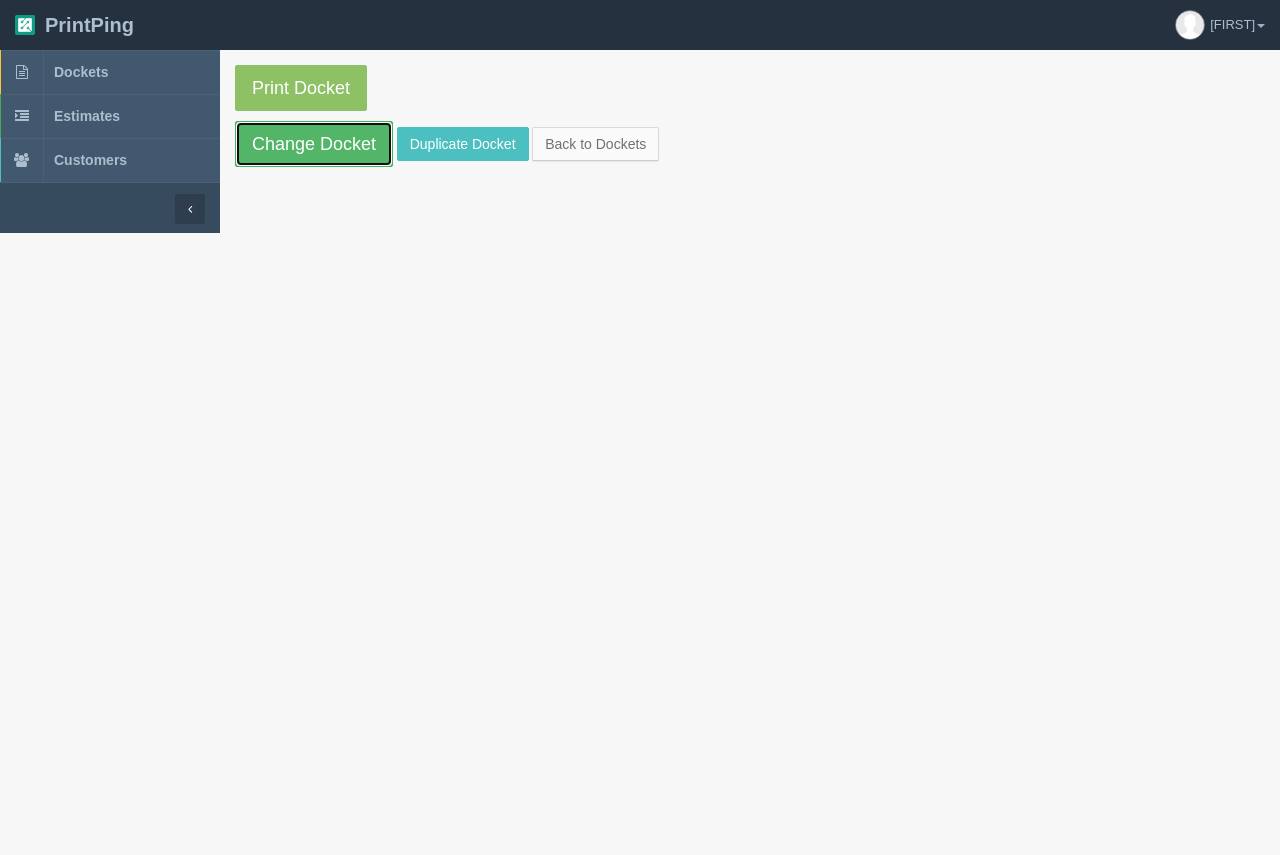click on "ChangeDocket" at bounding box center (314, 144) 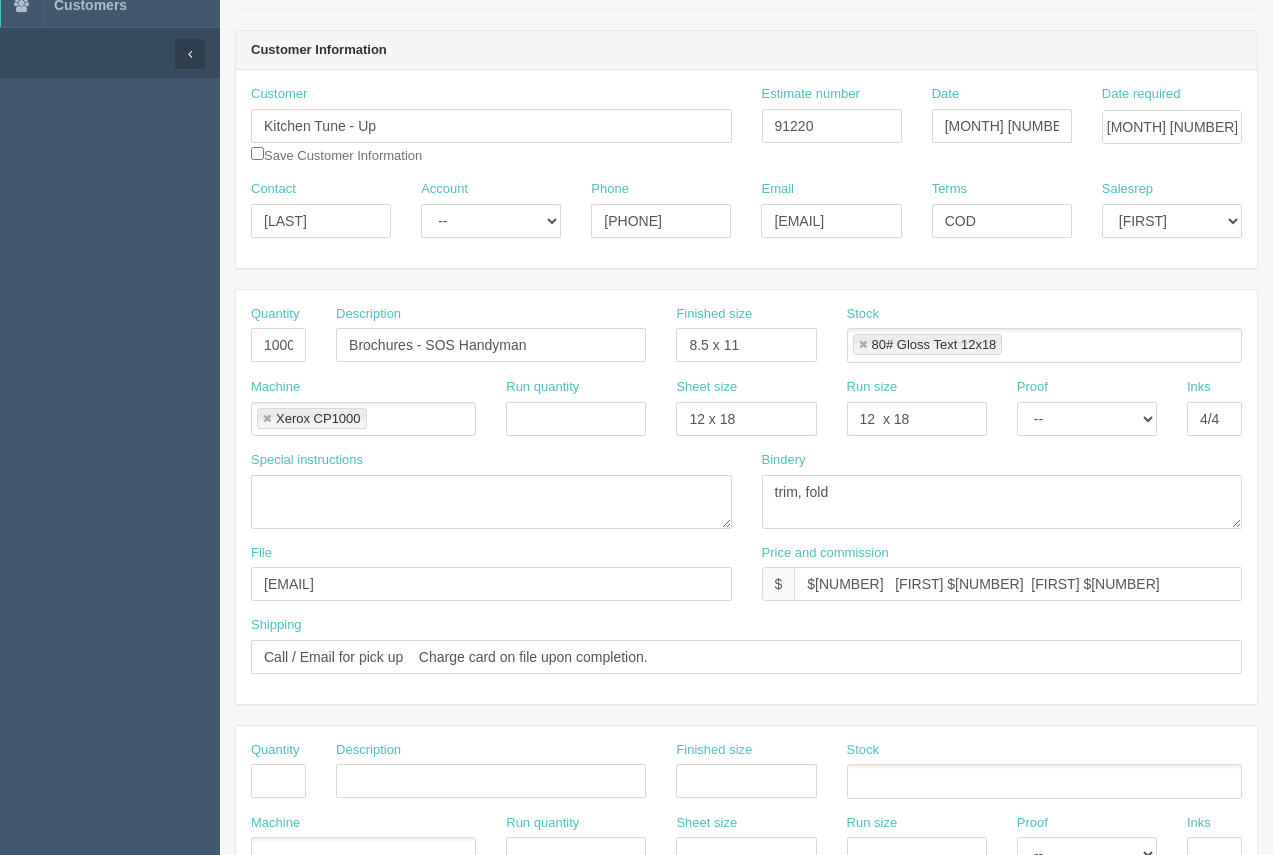 scroll, scrollTop: 166, scrollLeft: 0, axis: vertical 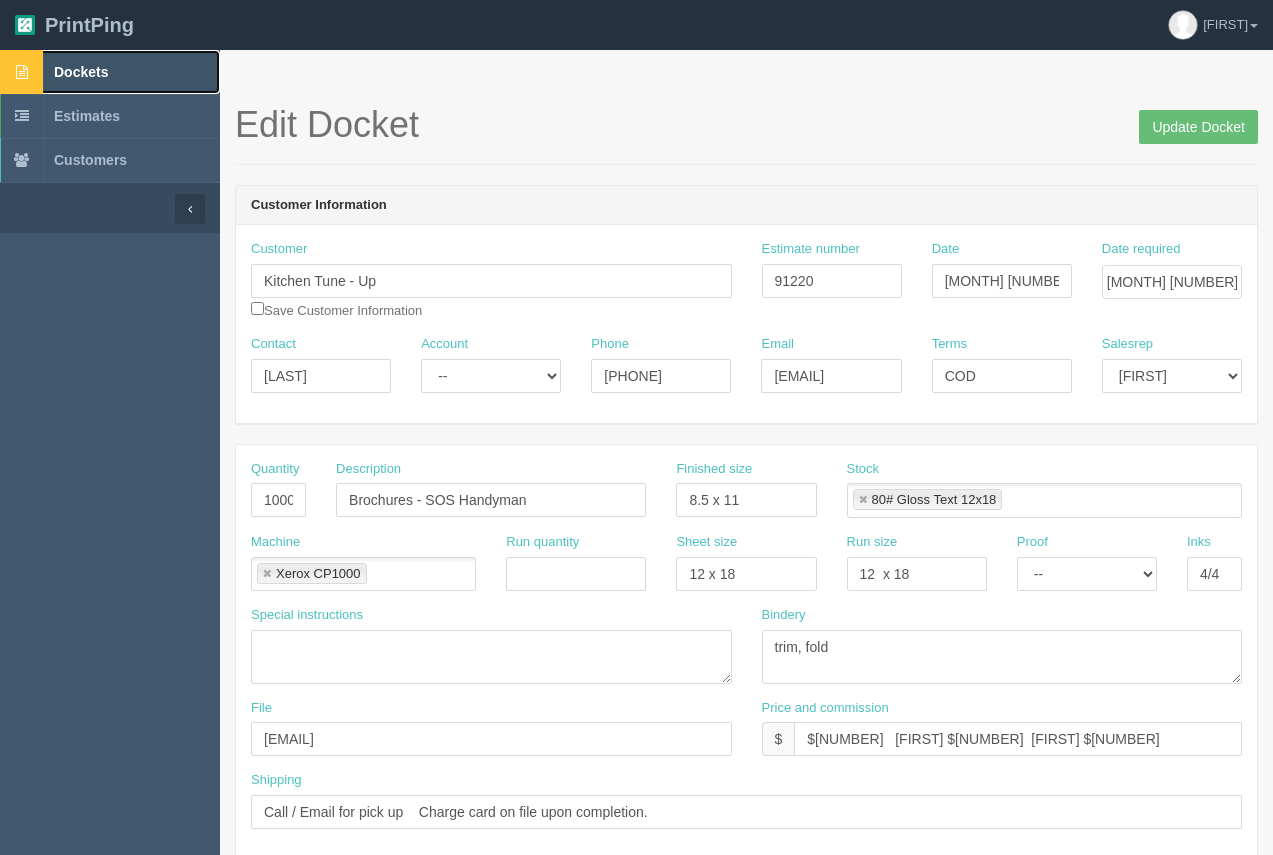 click on "Dockets" at bounding box center [81, 72] 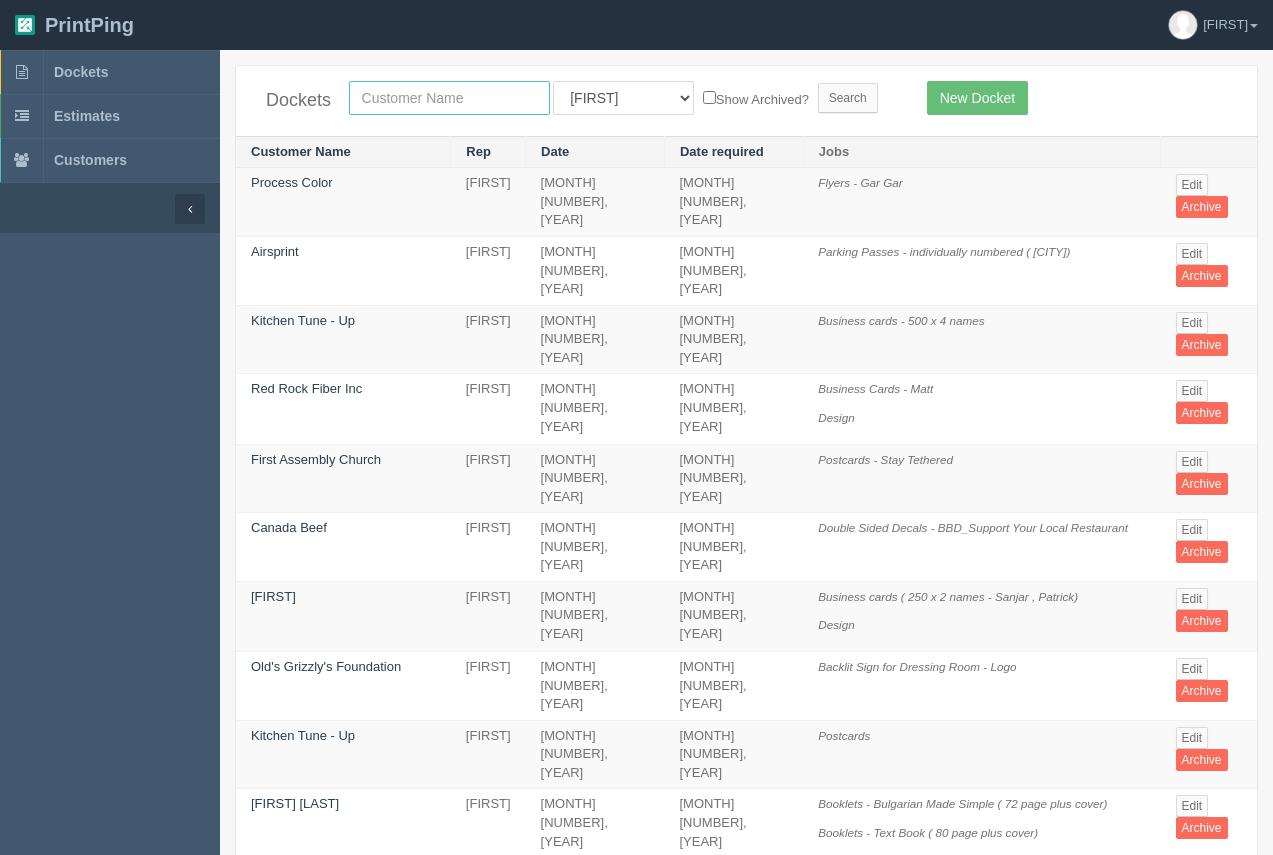 click at bounding box center (449, 98) 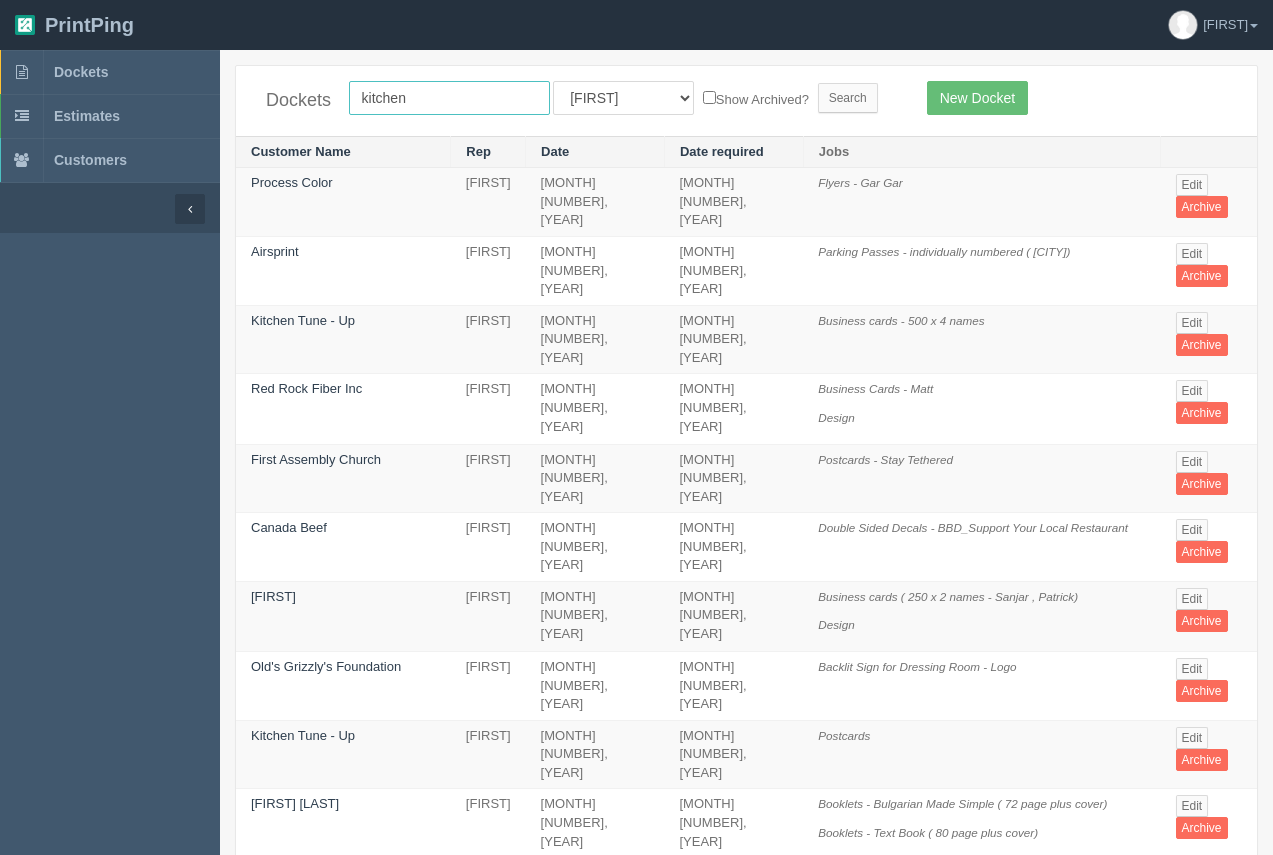 type on "kitchen" 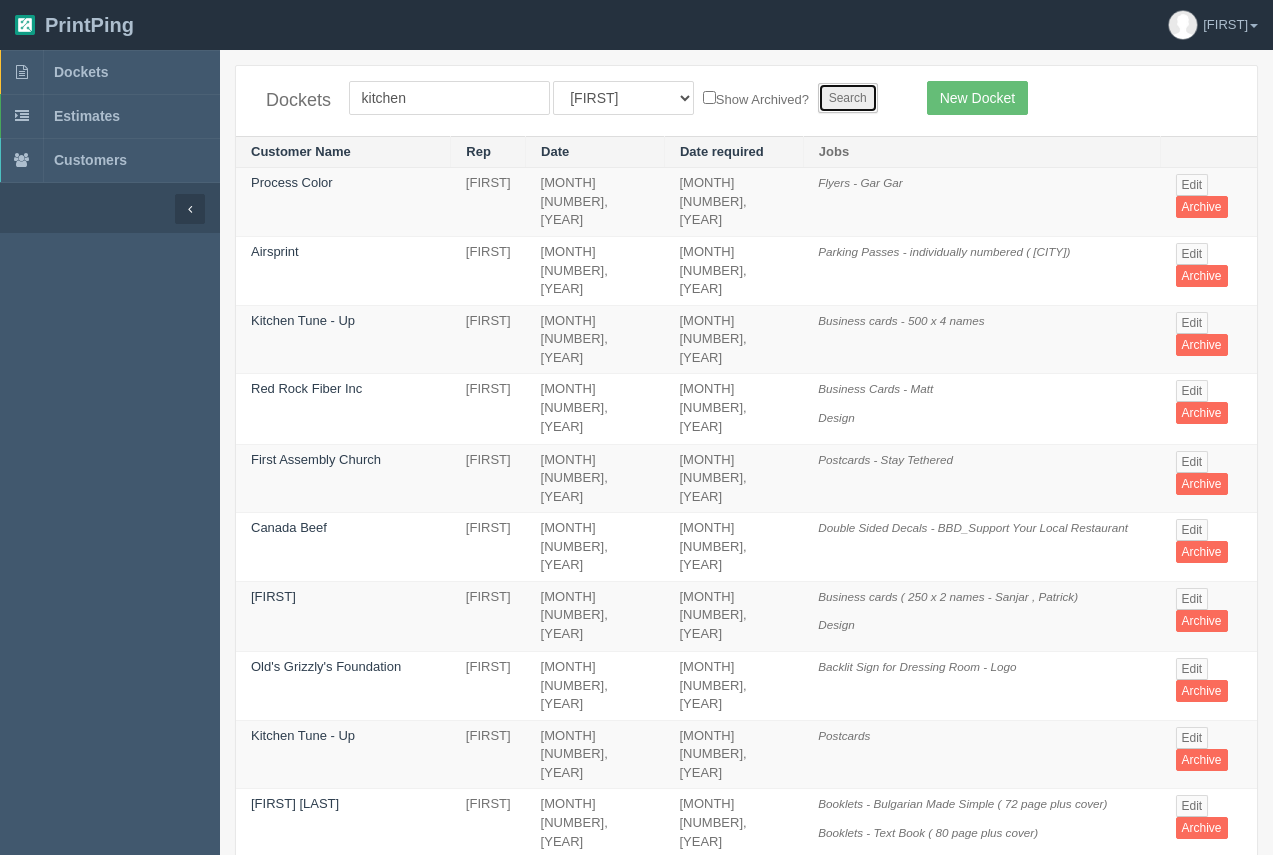 drag, startPoint x: 814, startPoint y: 86, endPoint x: 798, endPoint y: 91, distance: 16.763054 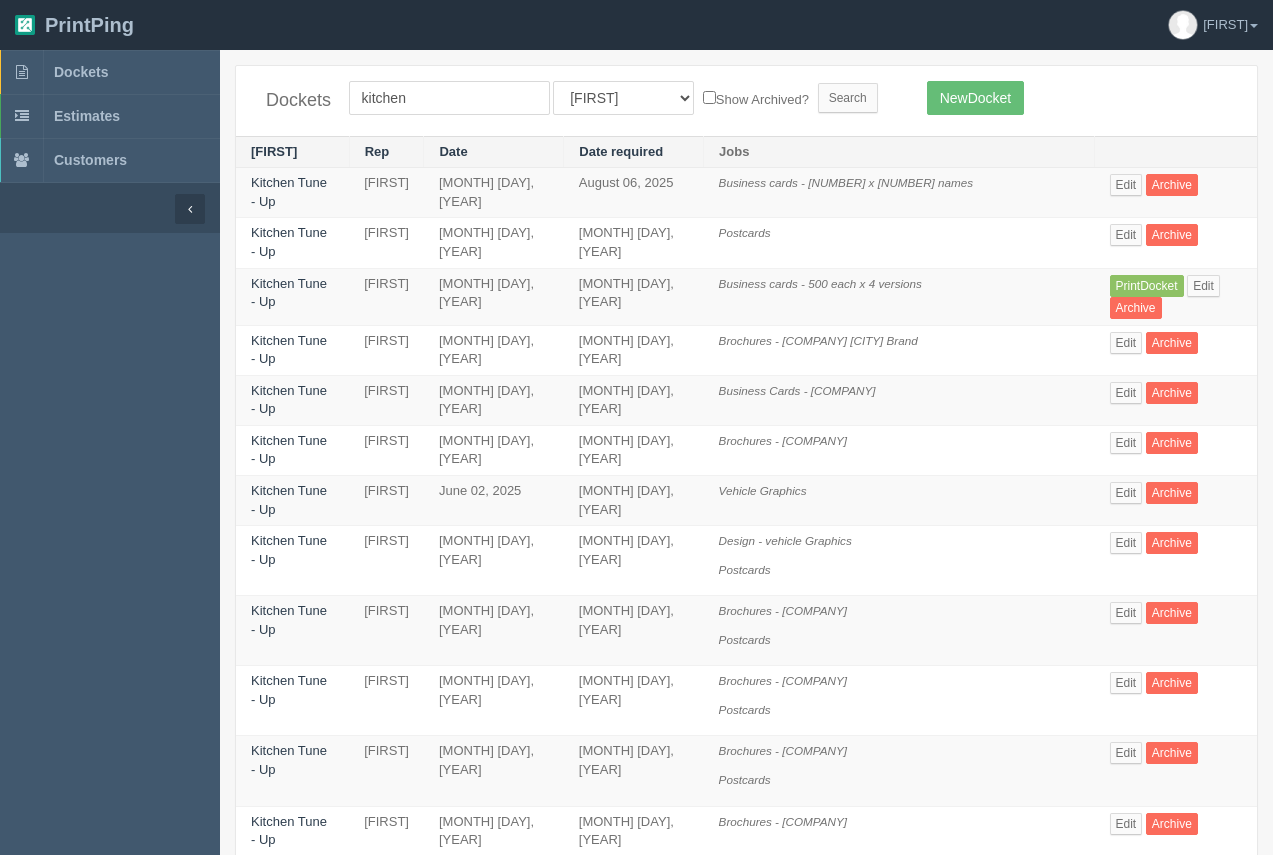 scroll, scrollTop: 0, scrollLeft: 0, axis: both 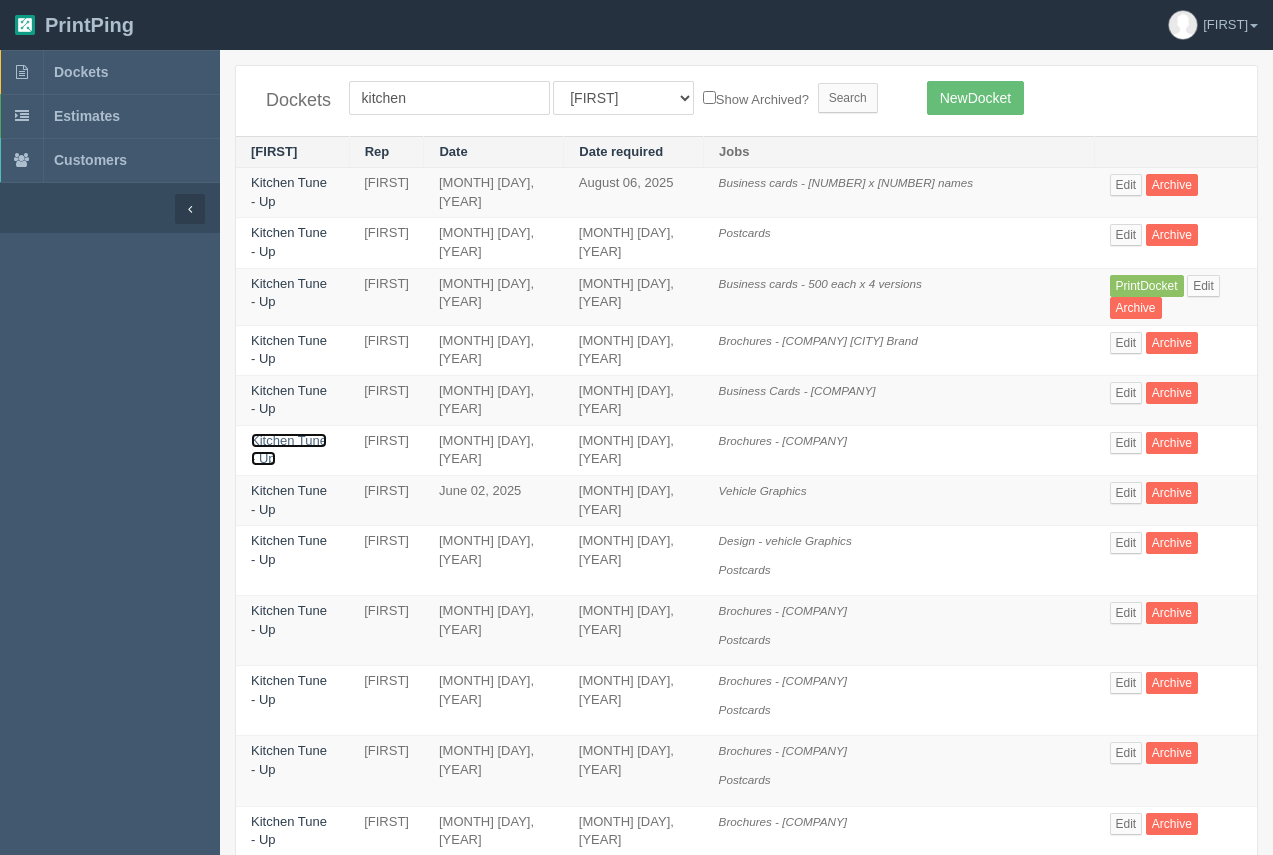click on "Kitchen Tune - Up" at bounding box center (289, 450) 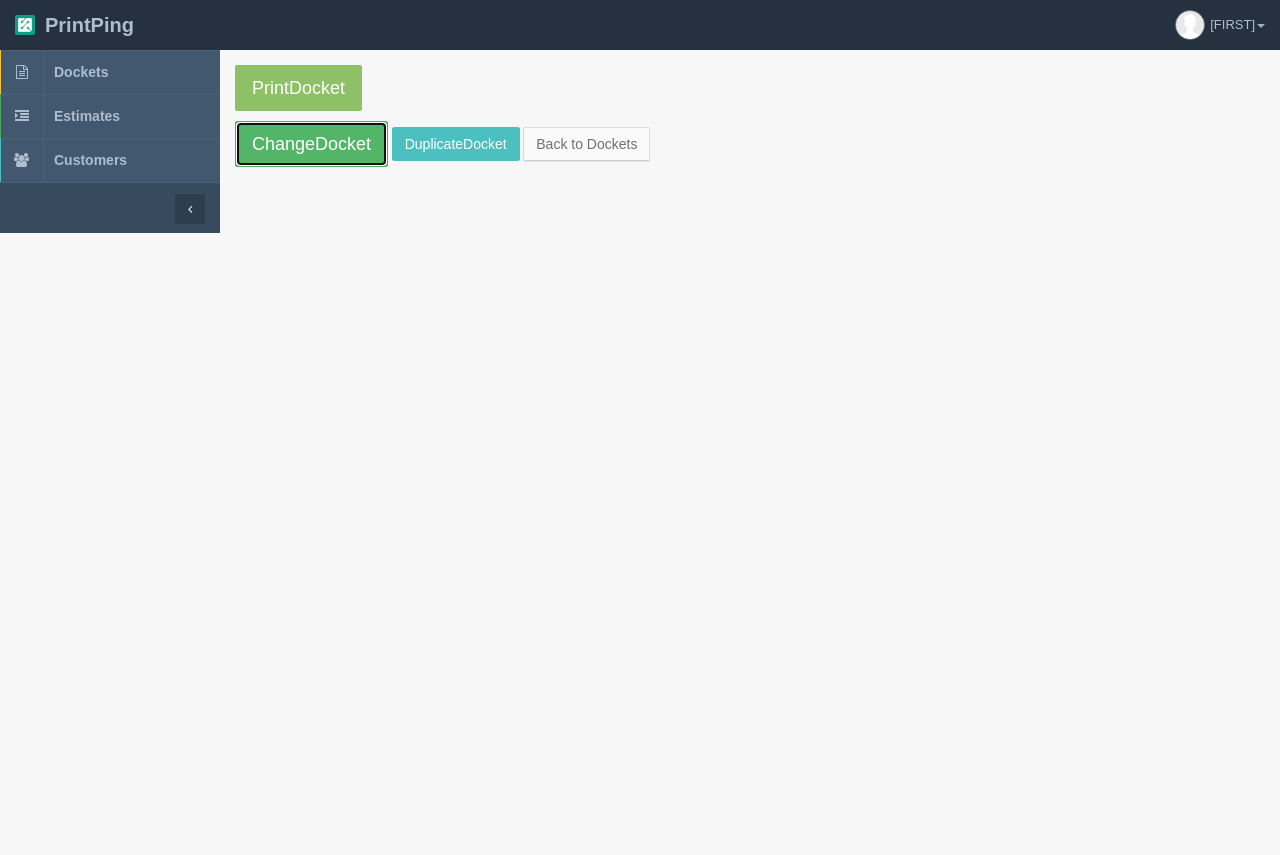 click on "Change Docket" at bounding box center [311, 144] 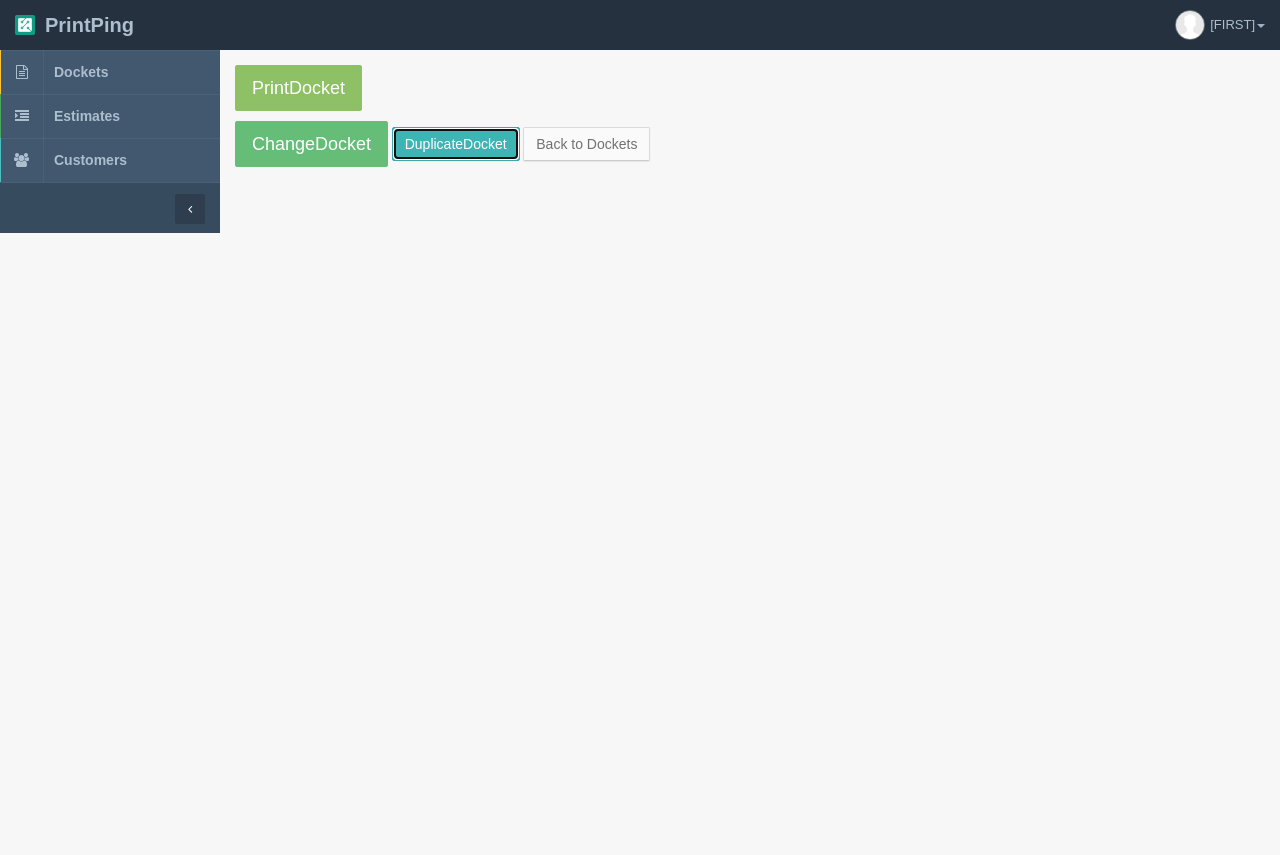 click on "Duplicate Docket" at bounding box center (456, 144) 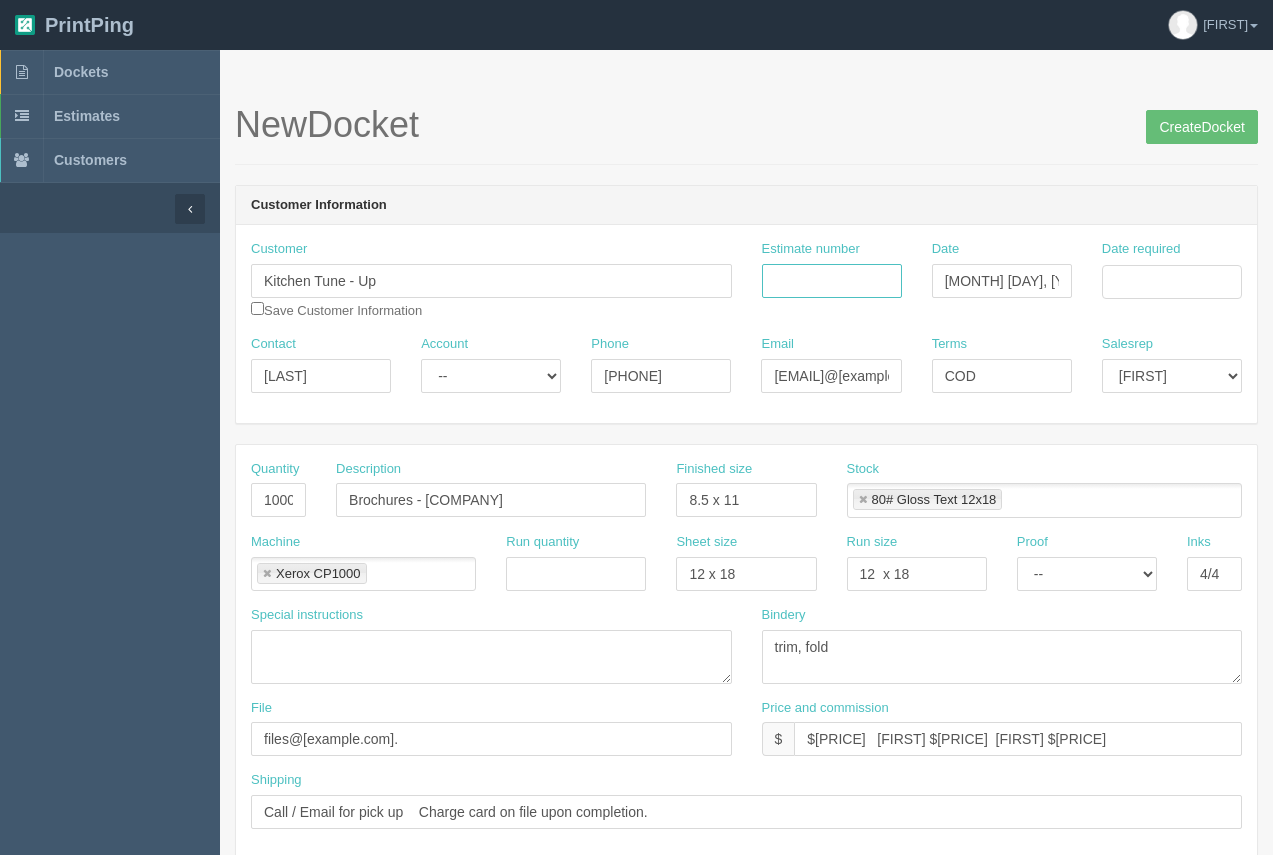 click on "Estimate number" at bounding box center [832, 281] 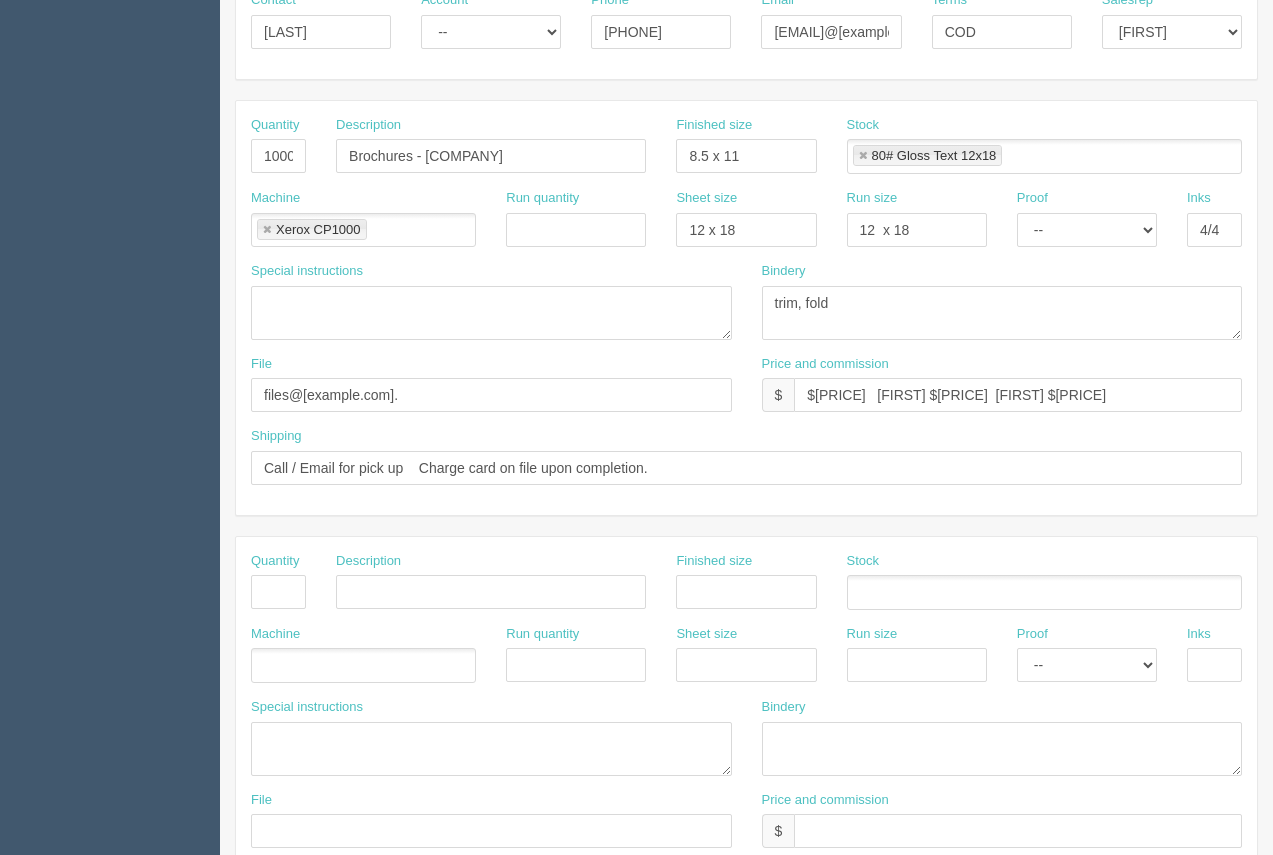 scroll, scrollTop: 347, scrollLeft: 0, axis: vertical 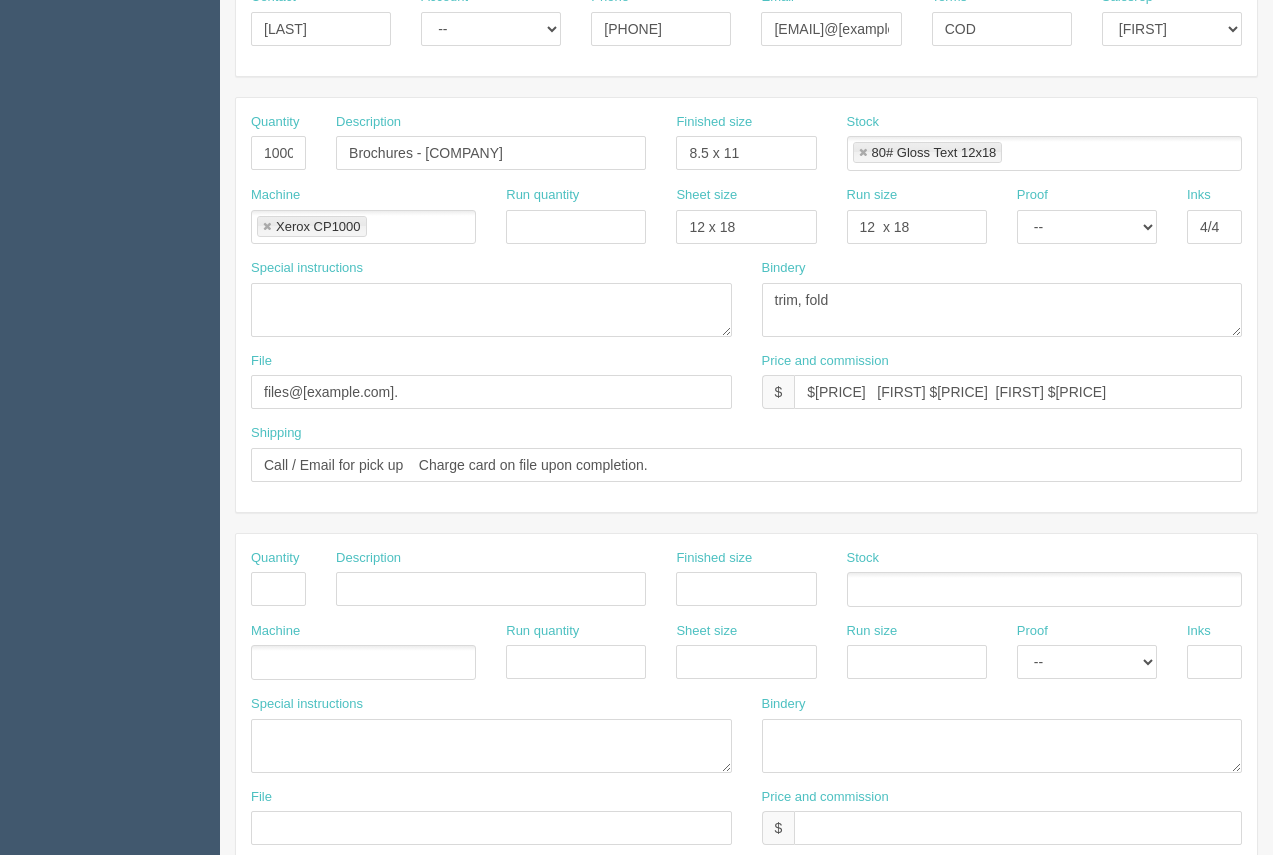 type on "91220" 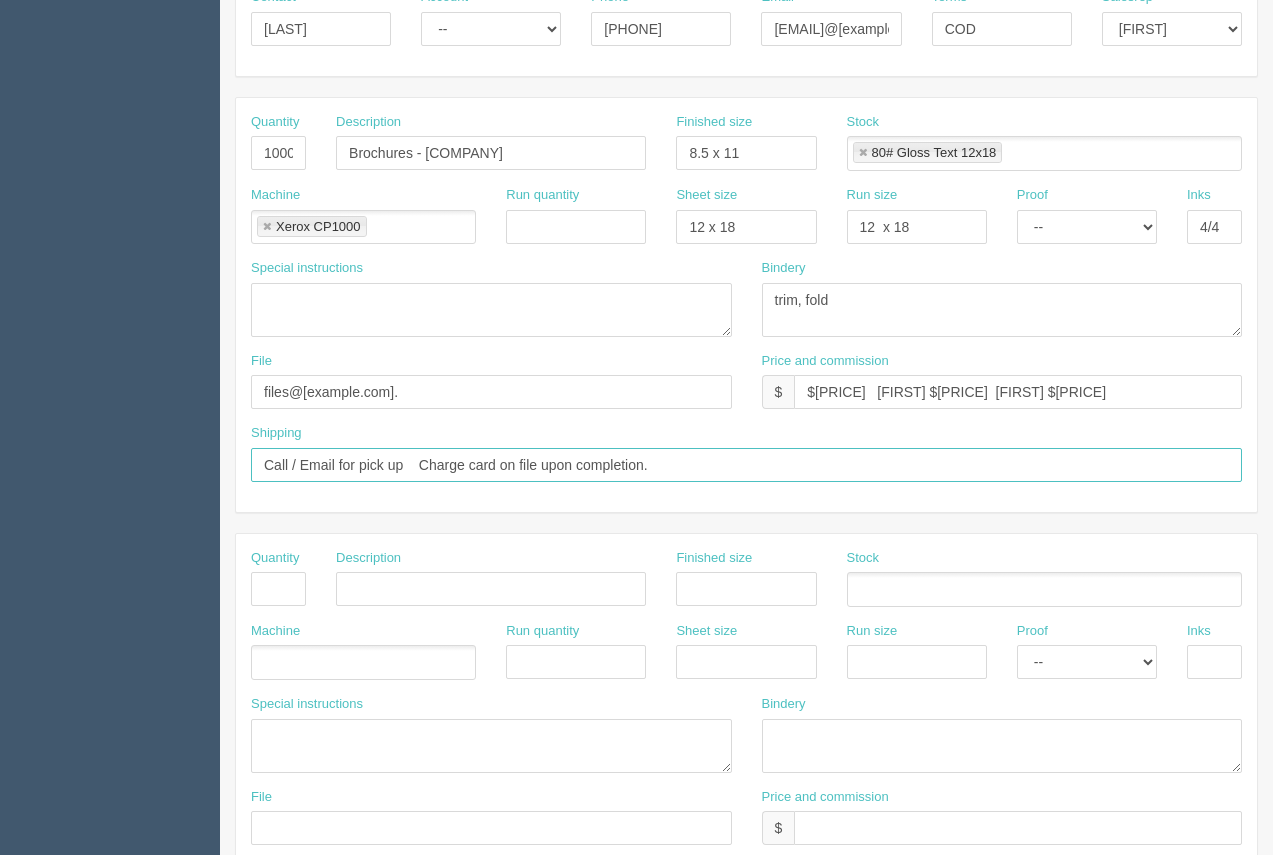 drag, startPoint x: 708, startPoint y: 456, endPoint x: 415, endPoint y: 469, distance: 293.28827 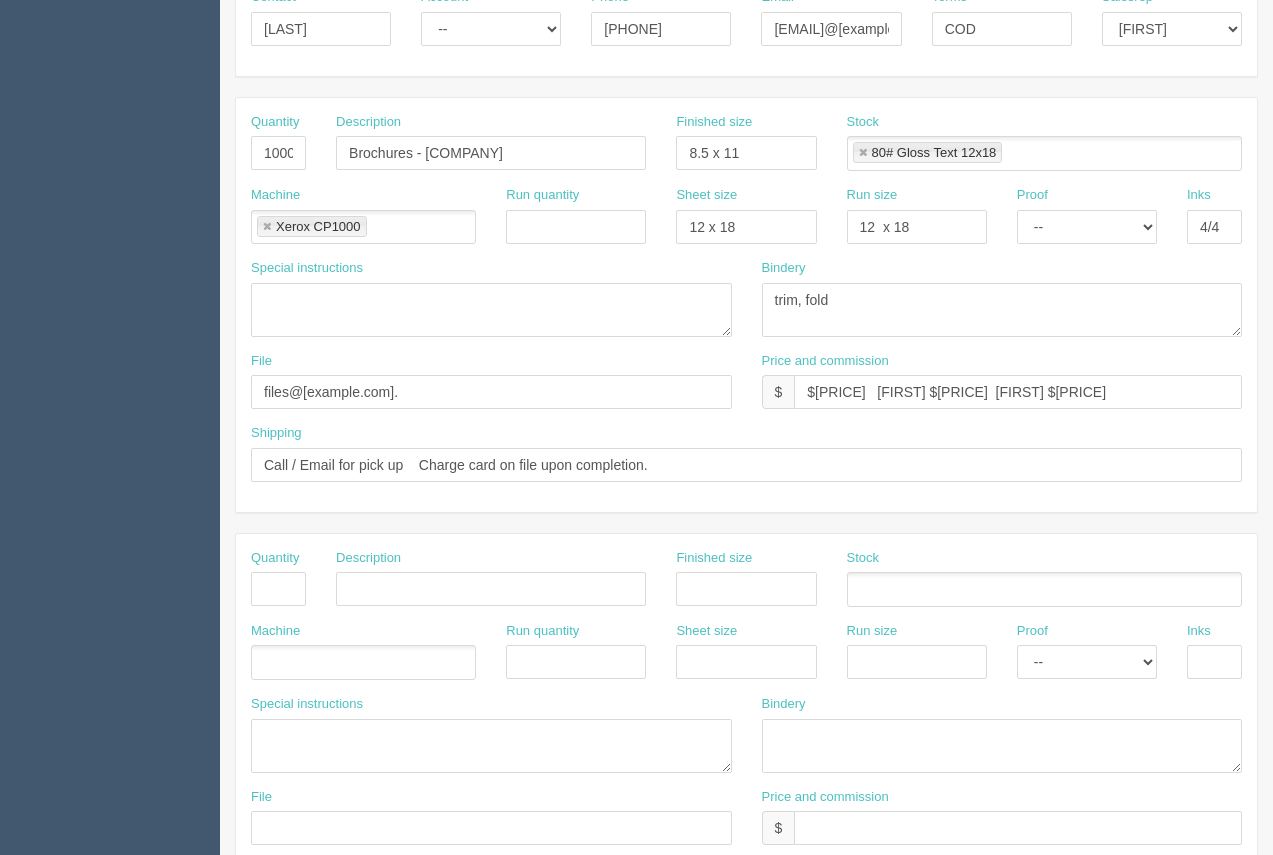 click on "Quantity
1000
Description
Brochures - SOS Handyman
Finished size
8.5 x 11
Stock
80# Gloss Text 12x18                           80# Gloss Text 12x18
Machine
Xerox CP1000                           Xerox CP1000
Run quantity
Sheet size
12 x 18
Run size --" at bounding box center (746, 305) 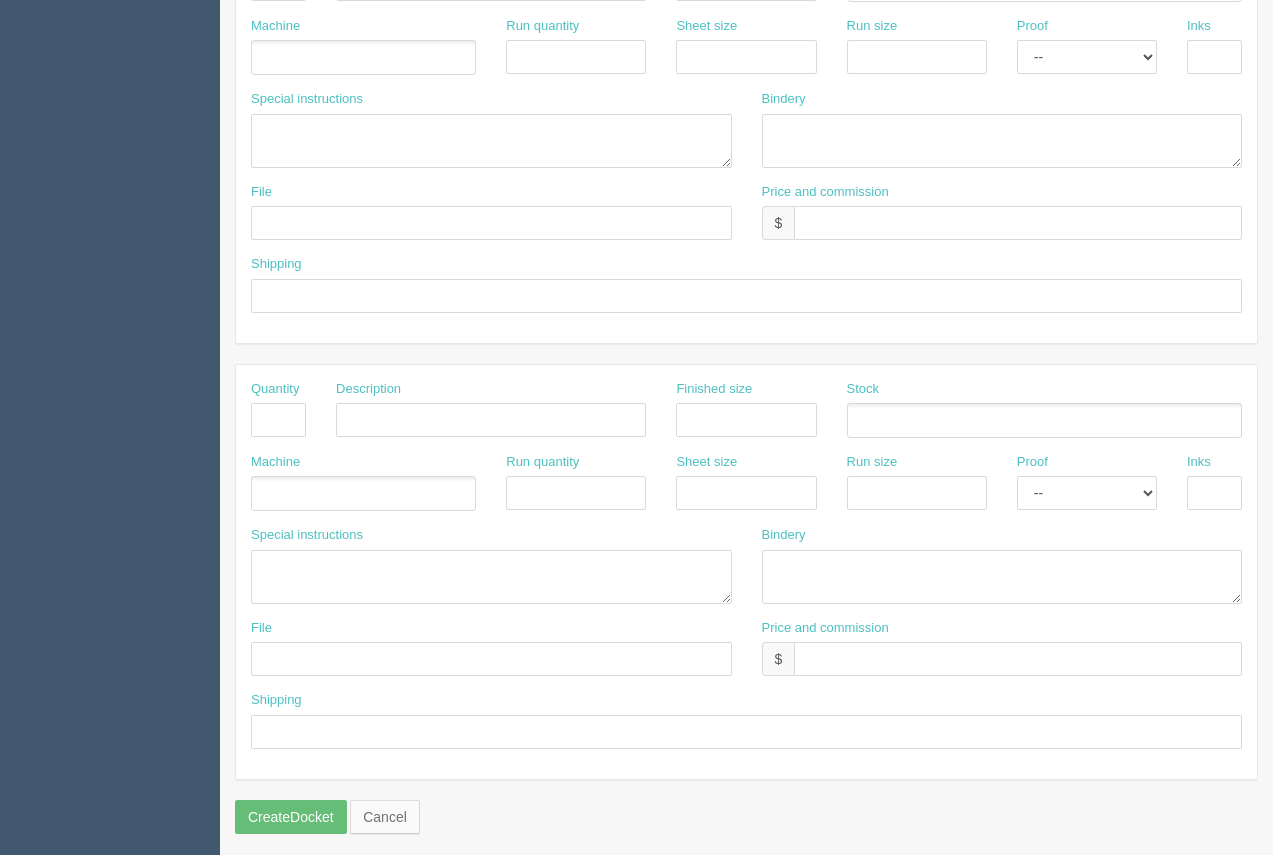 scroll, scrollTop: 961, scrollLeft: 0, axis: vertical 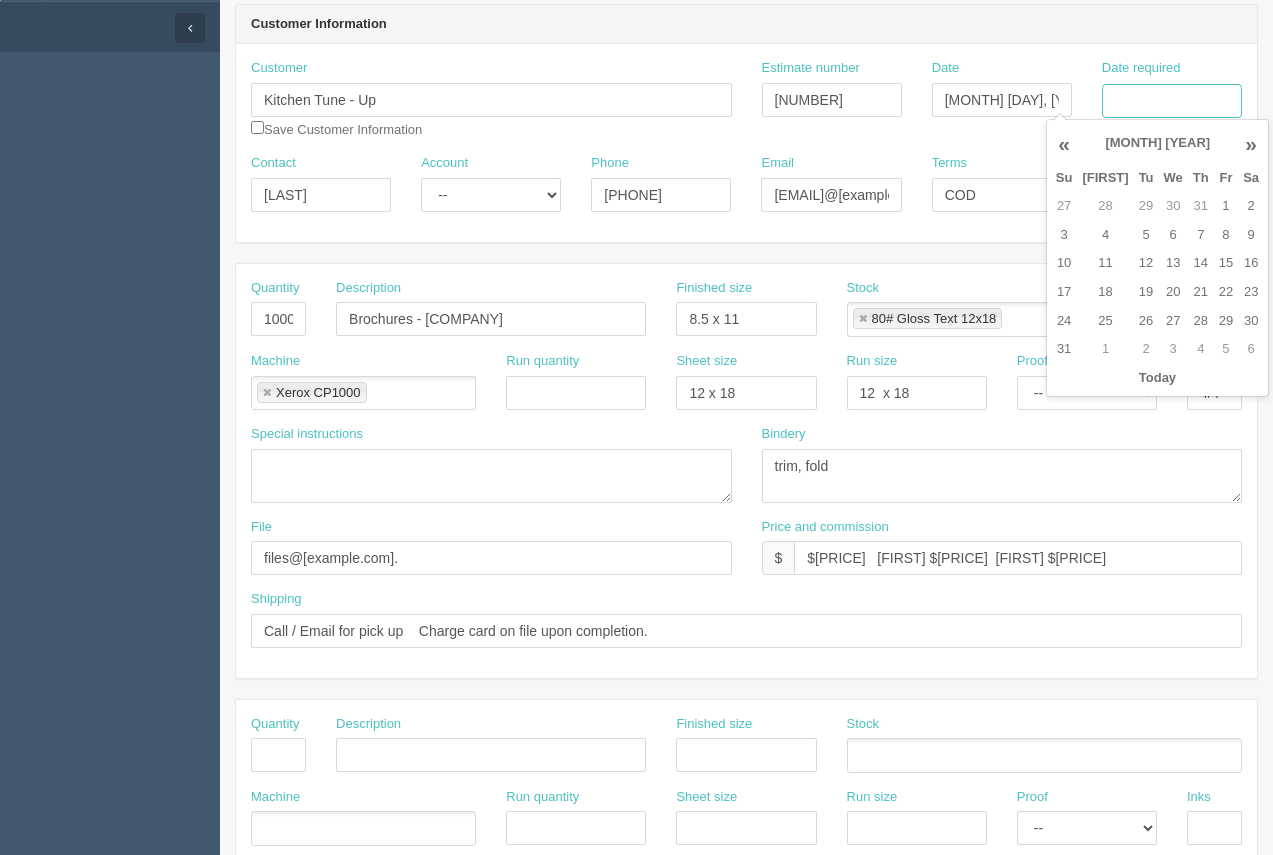 click on "Date required" at bounding box center (1172, 101) 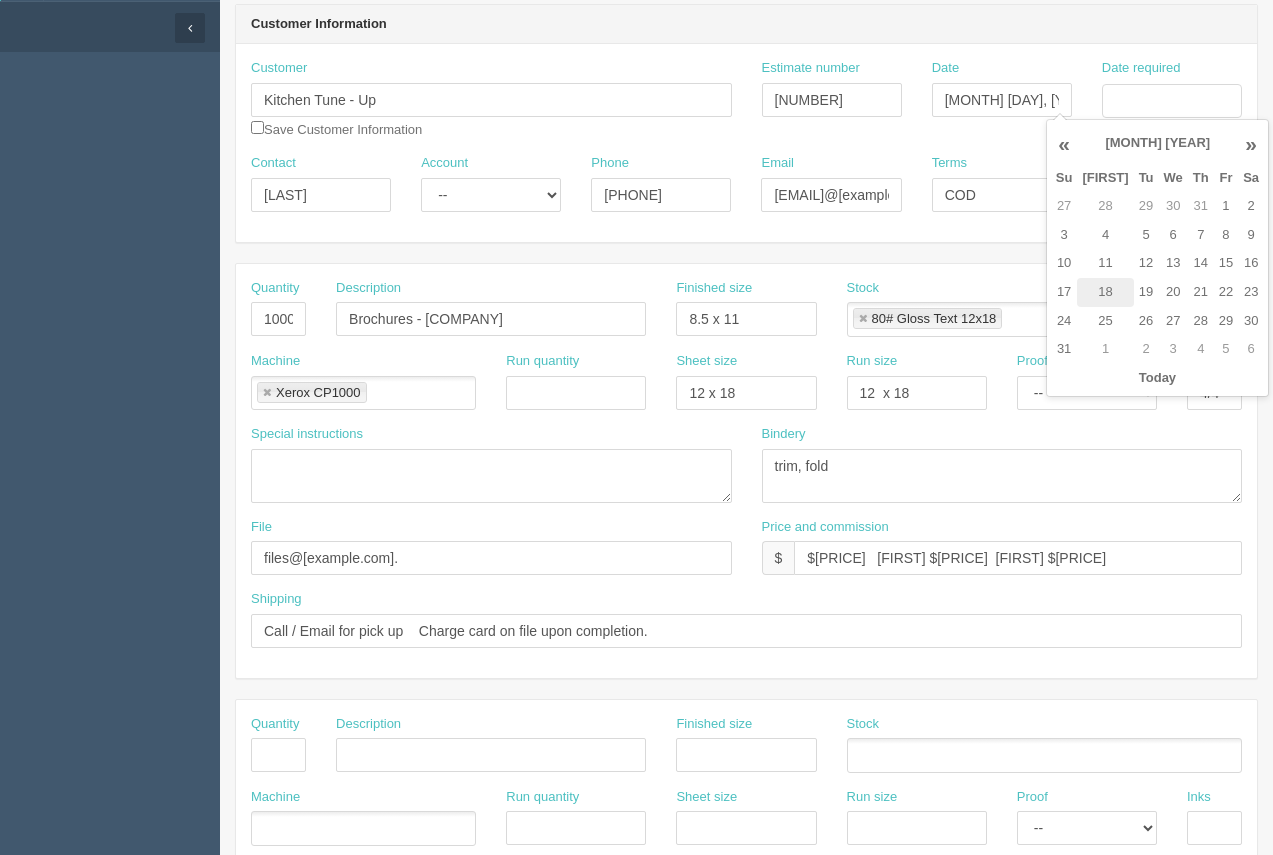 click on "18" at bounding box center [1105, 292] 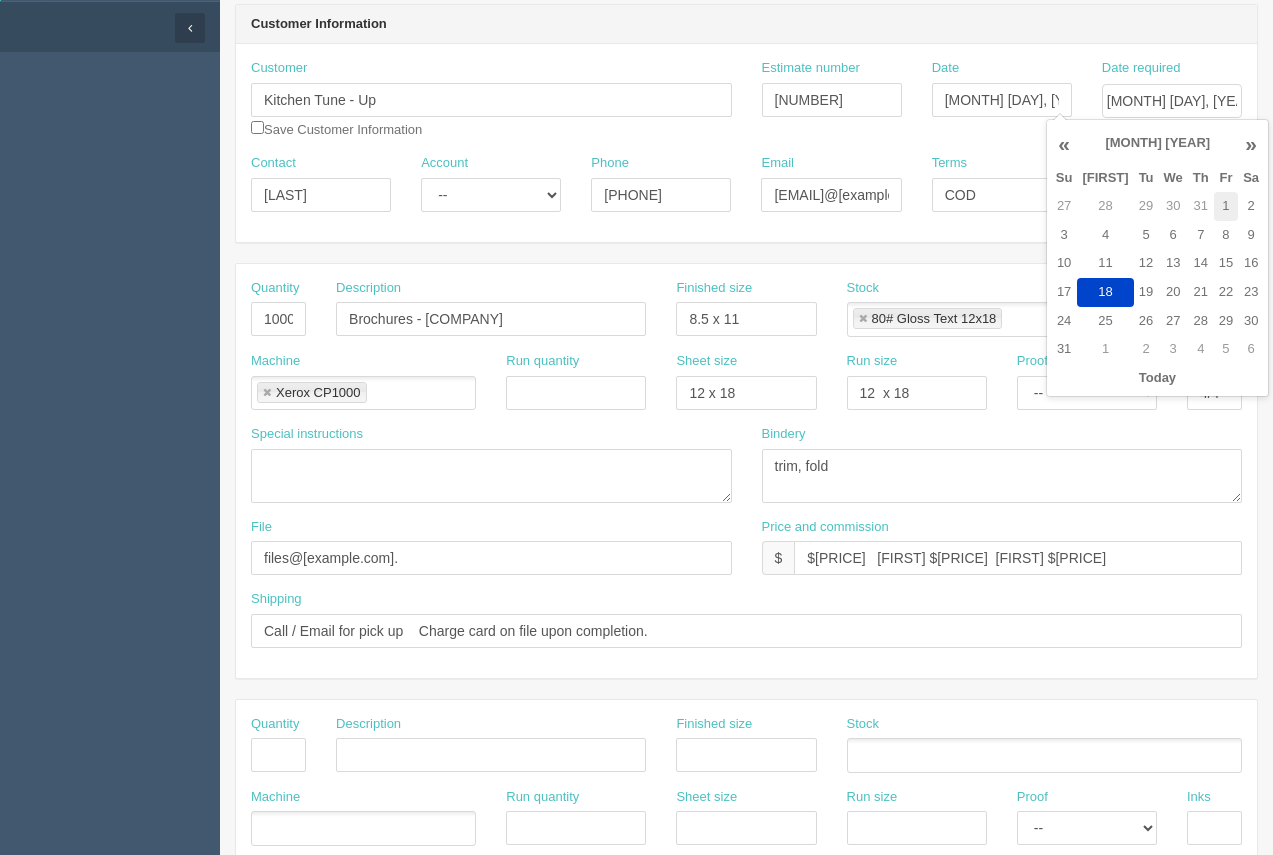 click on "1" at bounding box center [1226, 206] 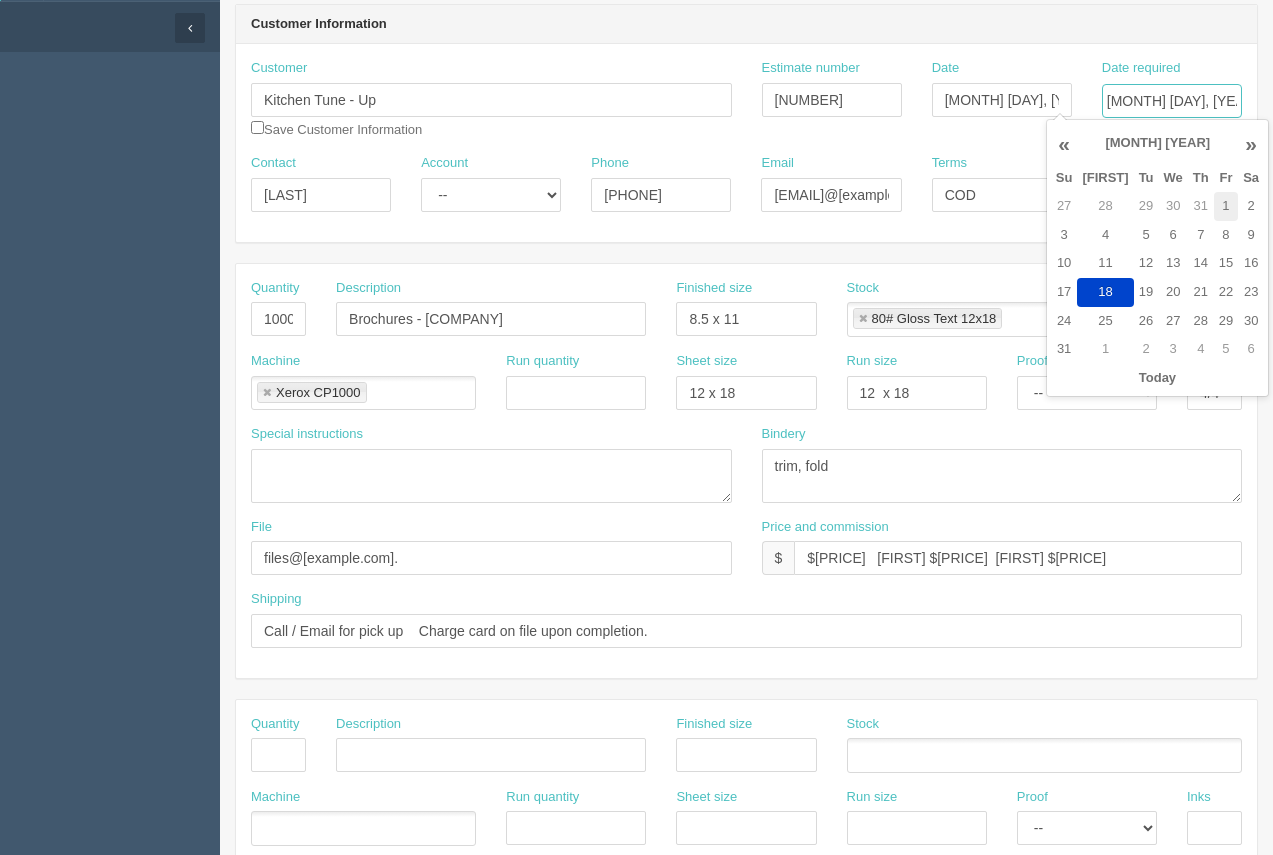 type on "August 1, 2025" 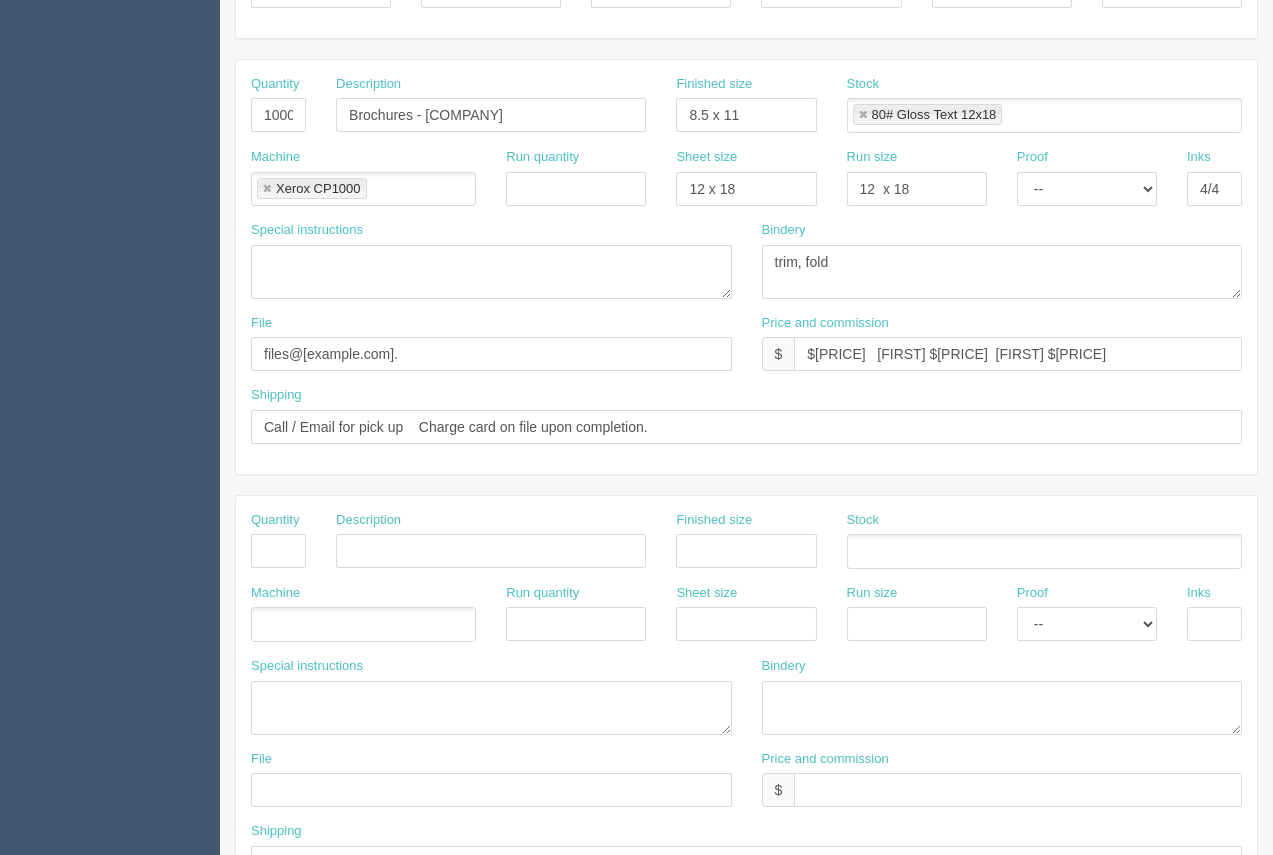 scroll, scrollTop: 393, scrollLeft: 0, axis: vertical 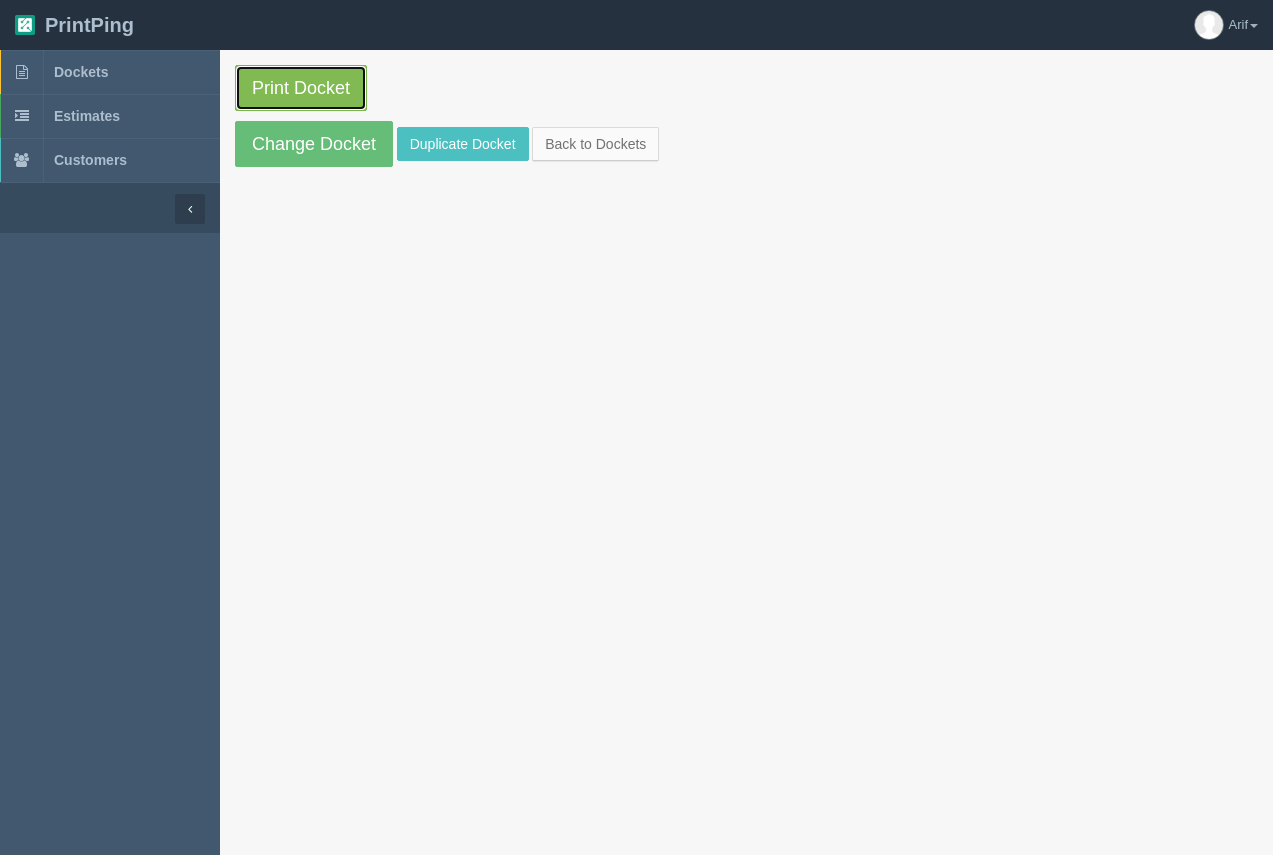 click on "Print Docket" at bounding box center (301, 88) 